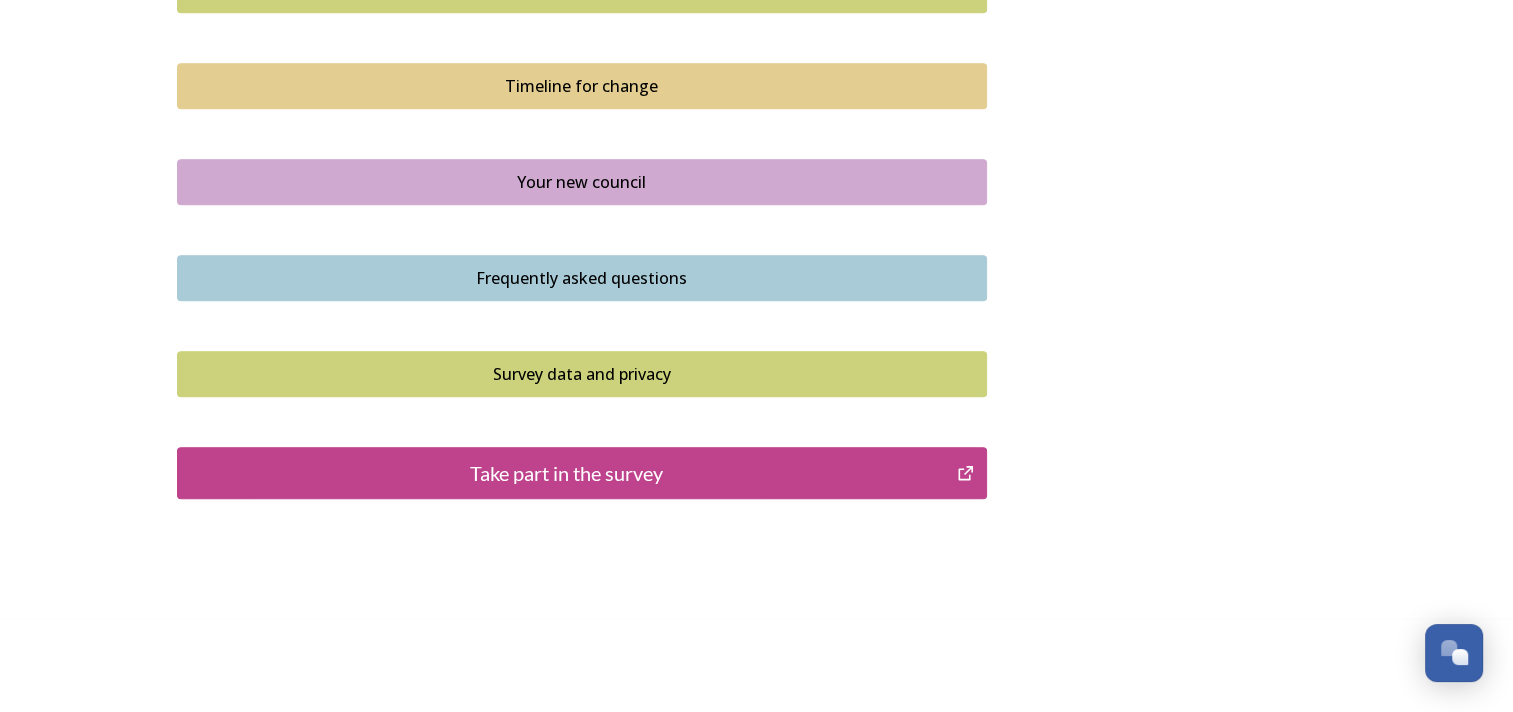scroll, scrollTop: 1436, scrollLeft: 0, axis: vertical 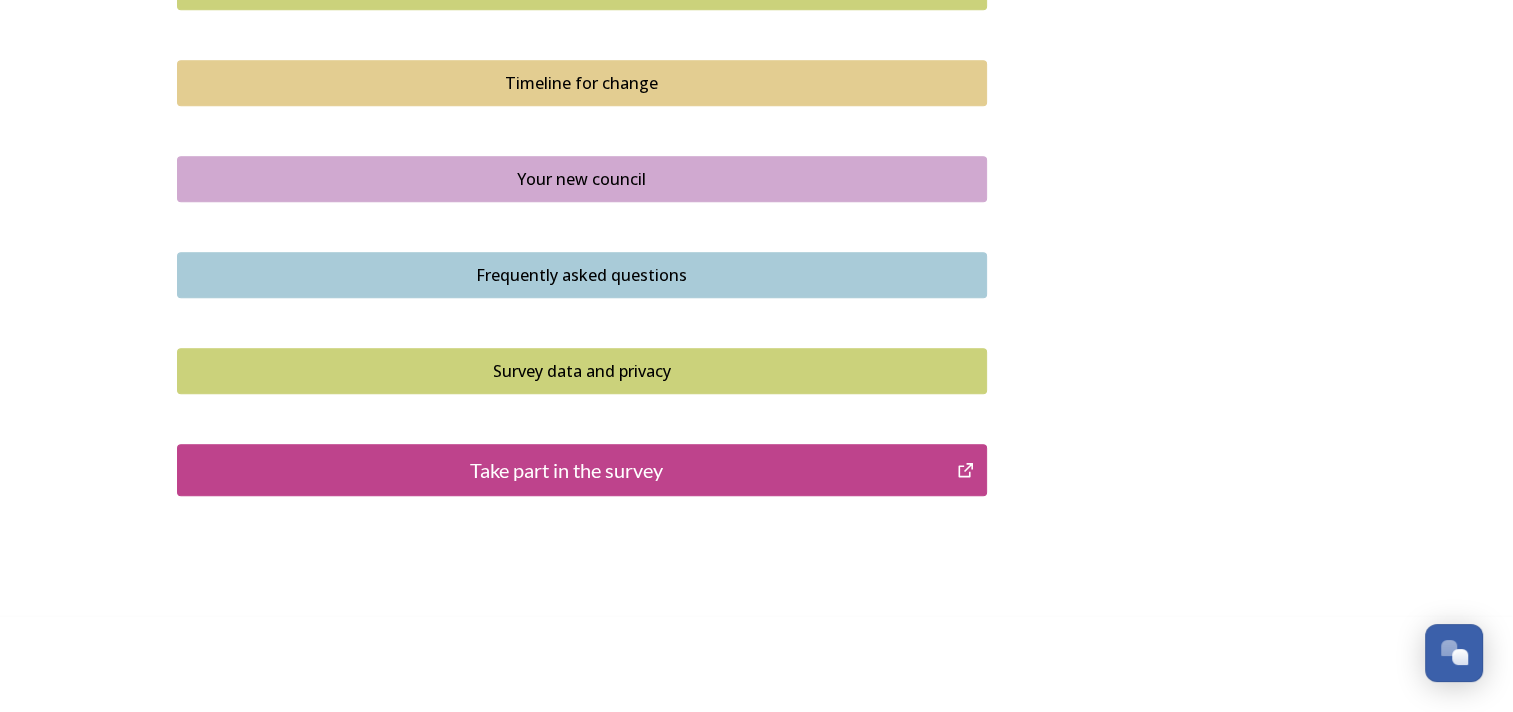 click on "Take part in the survey" at bounding box center [567, 470] 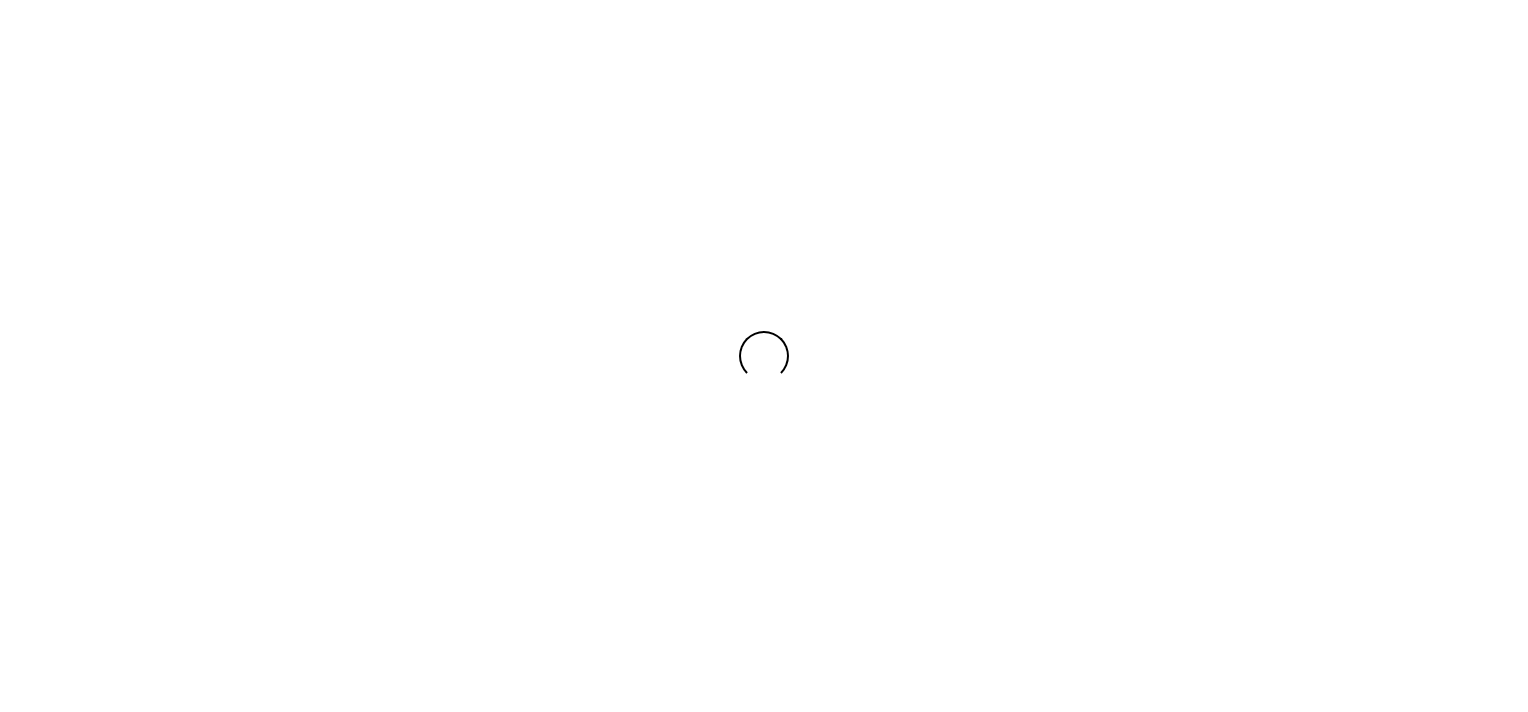 scroll, scrollTop: 0, scrollLeft: 0, axis: both 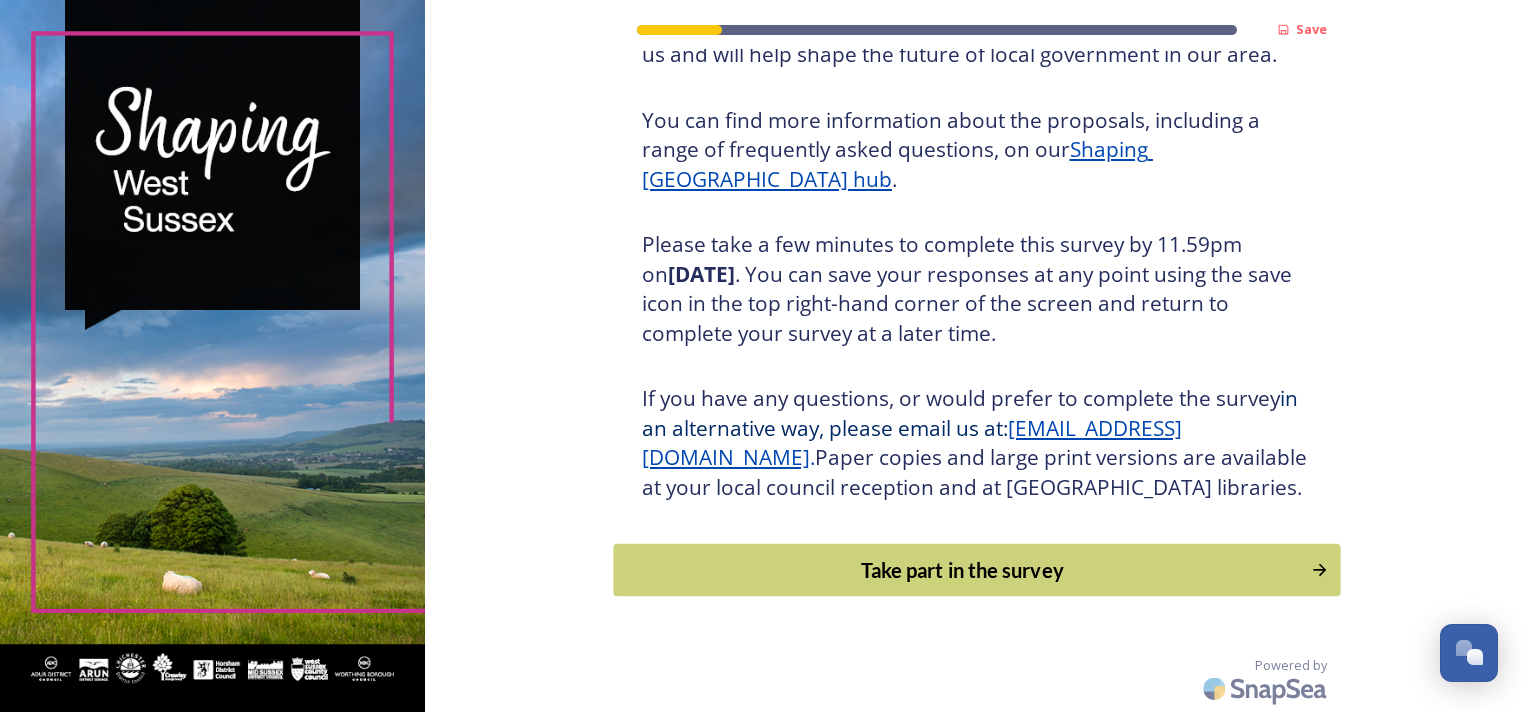 click on "Take part in the survey" at bounding box center [962, 570] 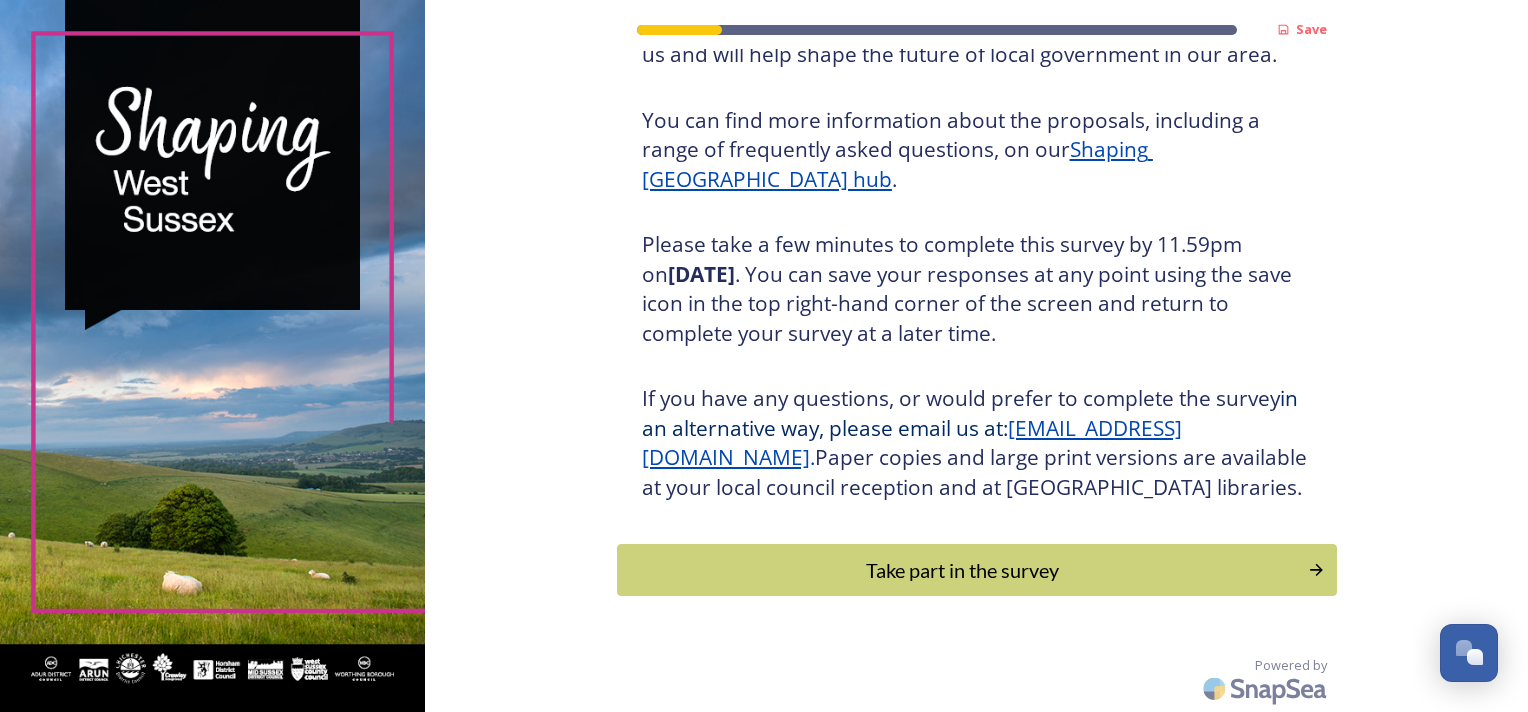 scroll, scrollTop: 0, scrollLeft: 0, axis: both 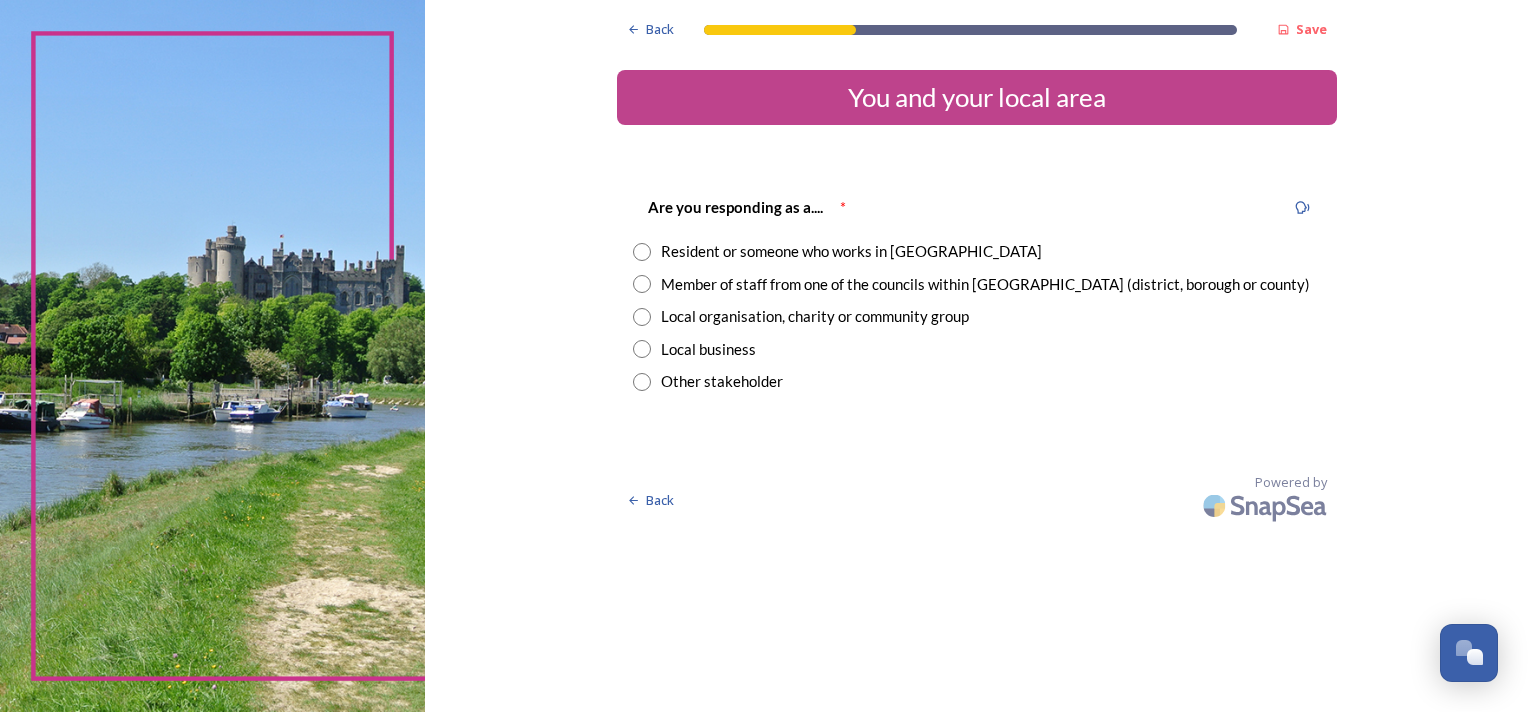click at bounding box center (642, 252) 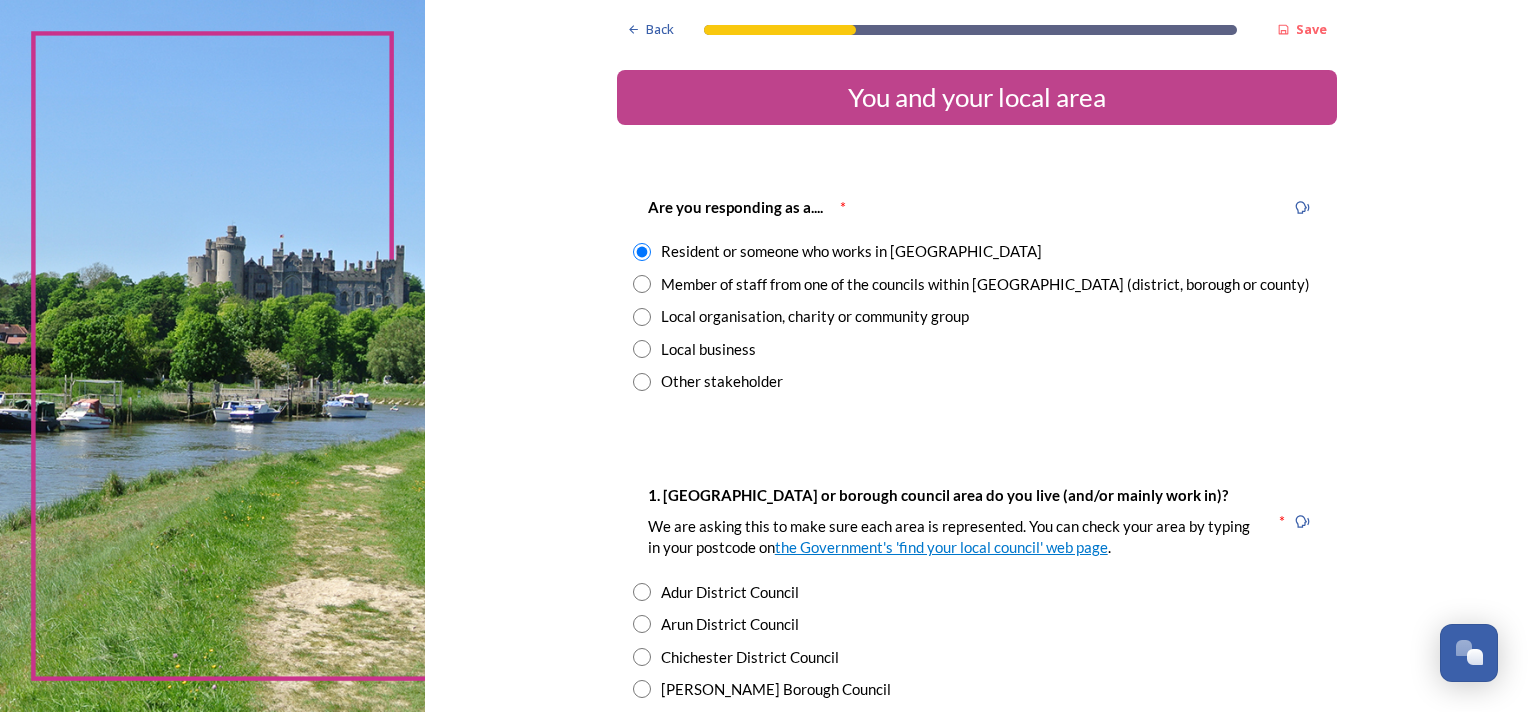 click at bounding box center (642, 284) 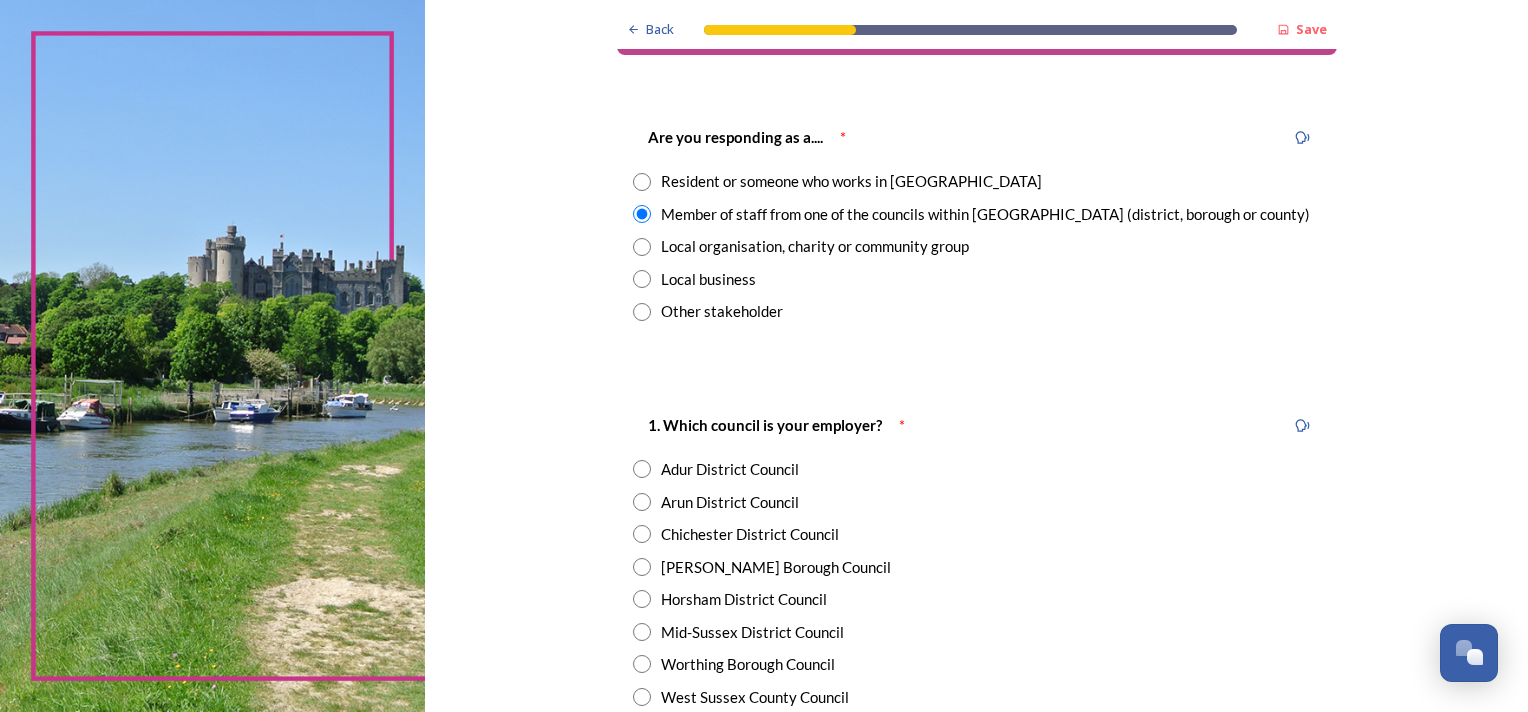 scroll, scrollTop: 100, scrollLeft: 0, axis: vertical 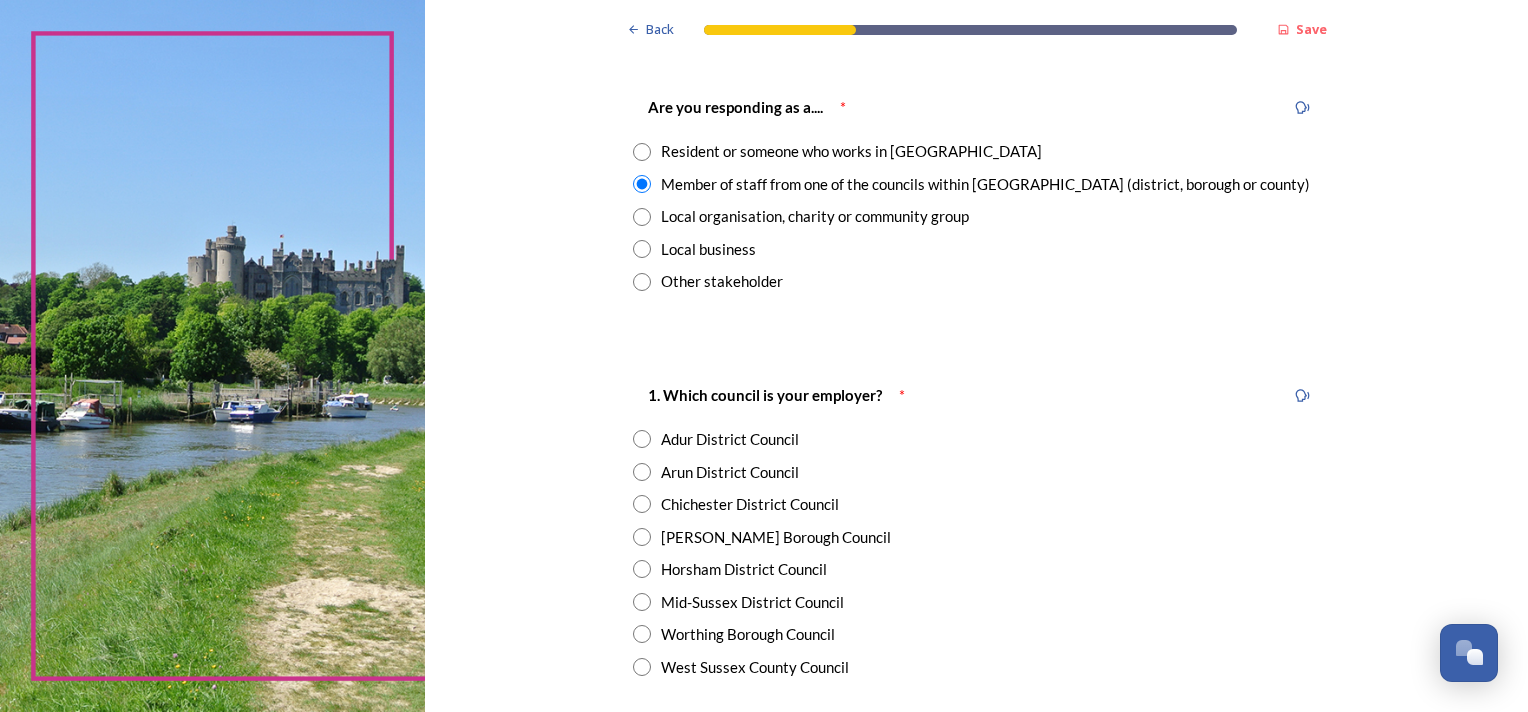 click at bounding box center (642, 472) 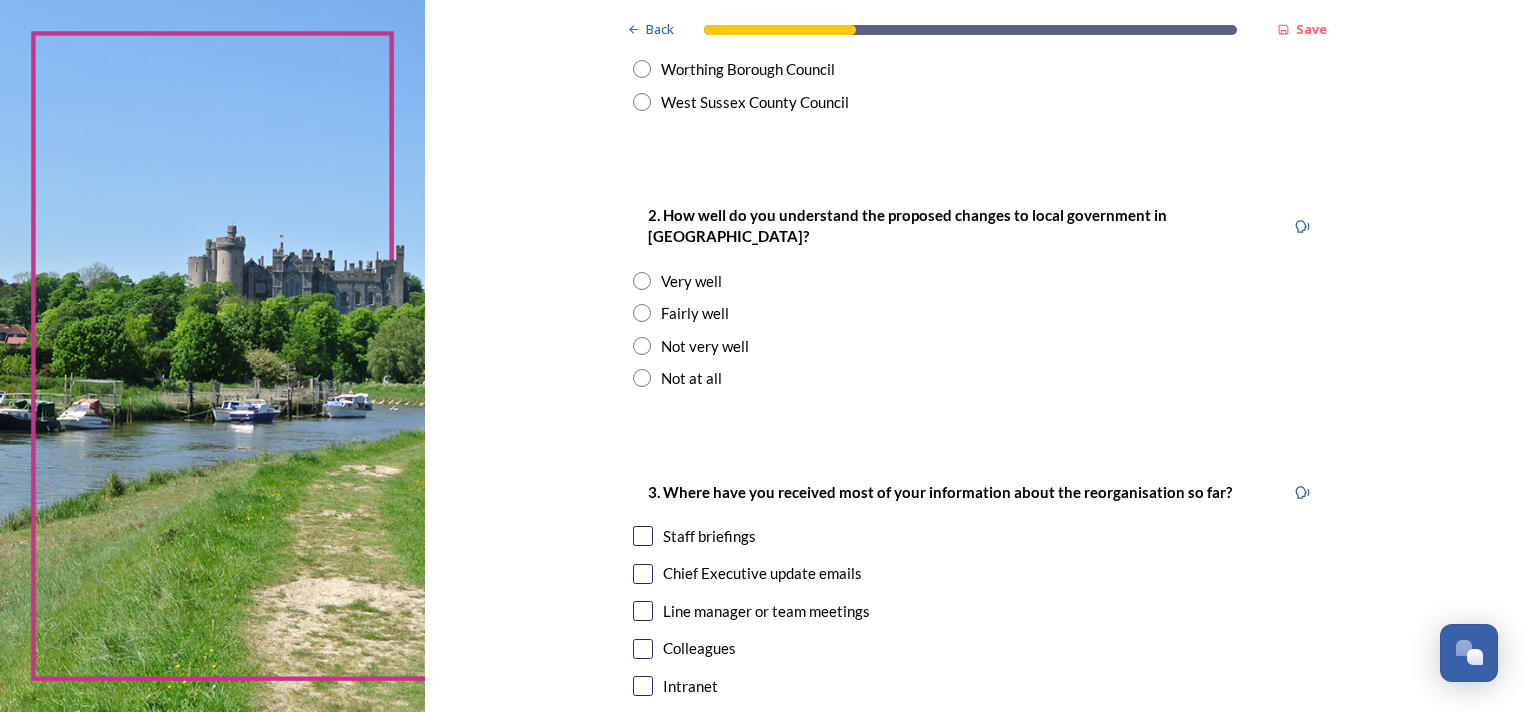 scroll, scrollTop: 700, scrollLeft: 0, axis: vertical 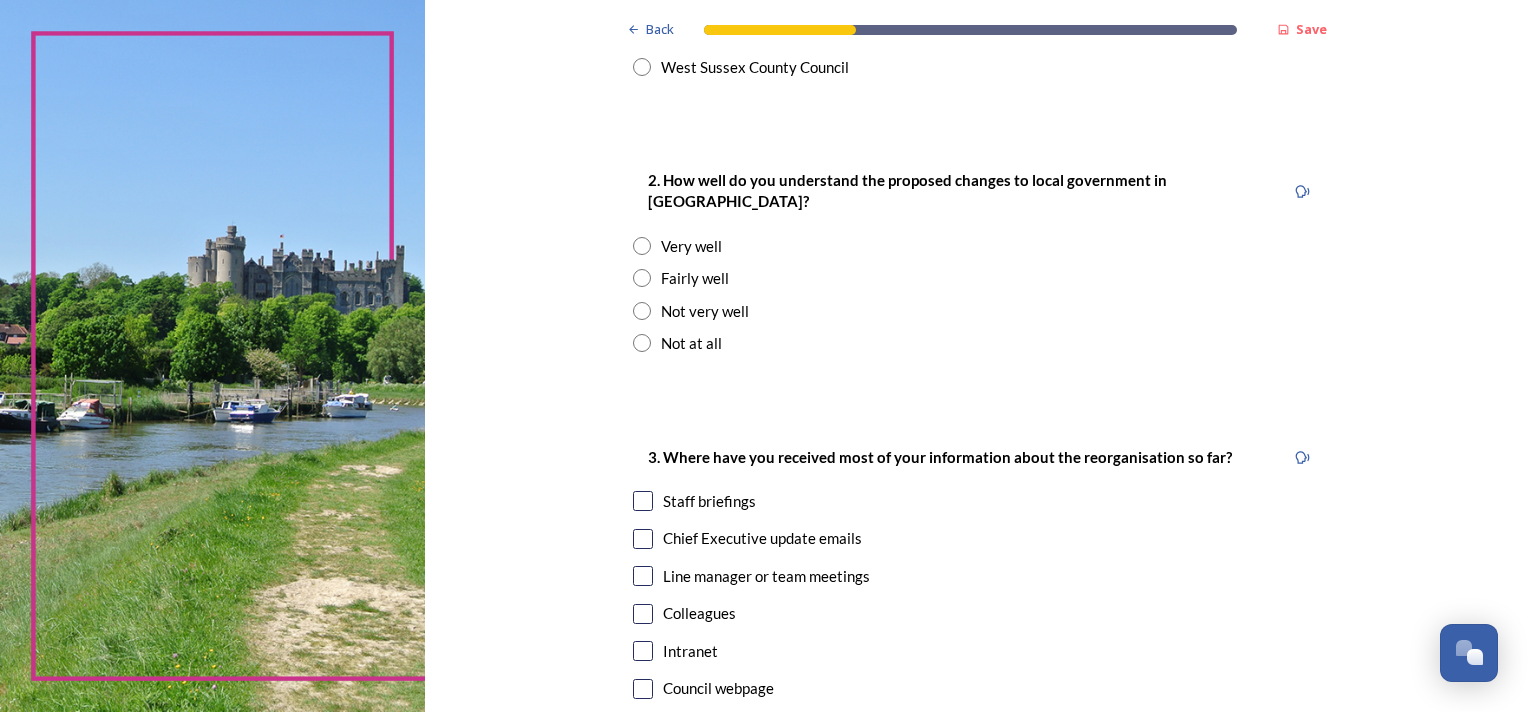 click at bounding box center (642, 278) 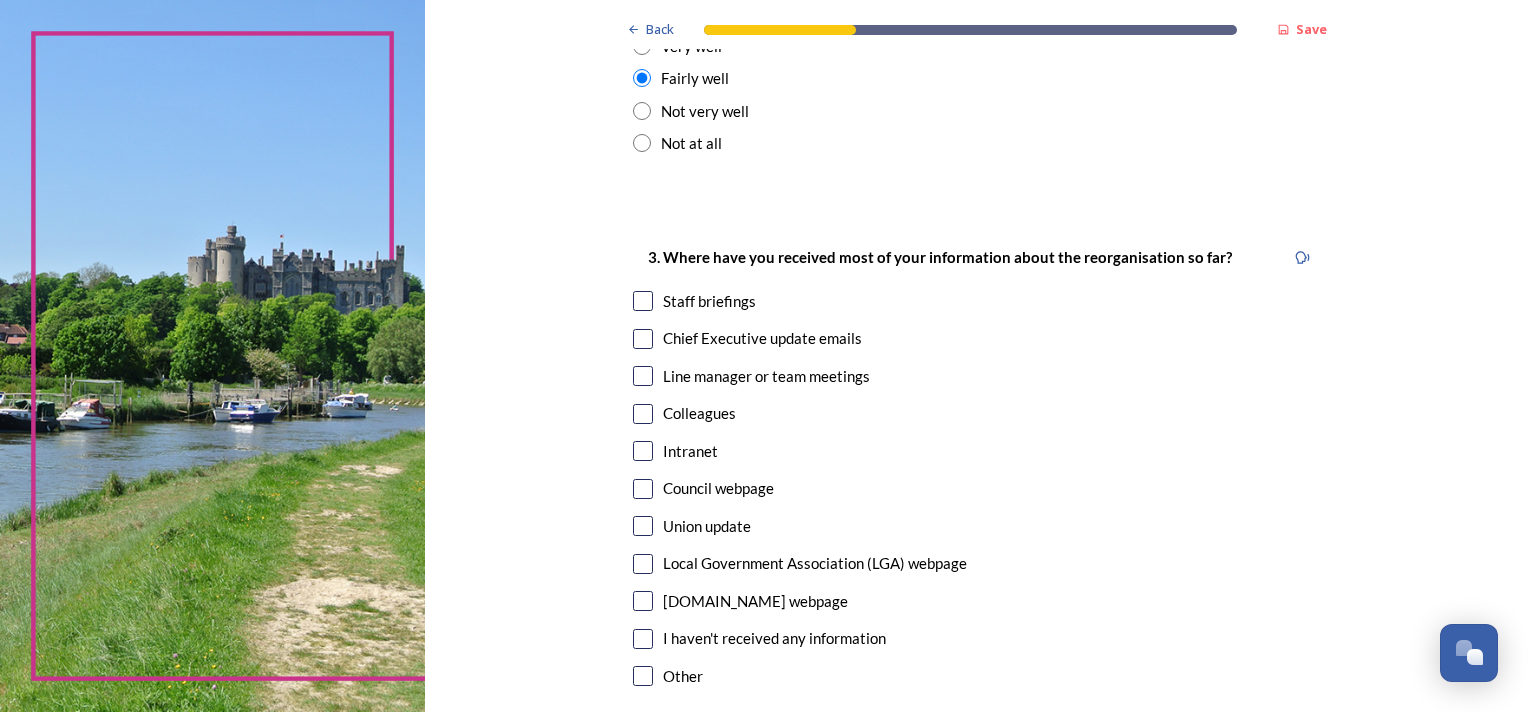 scroll, scrollTop: 1000, scrollLeft: 0, axis: vertical 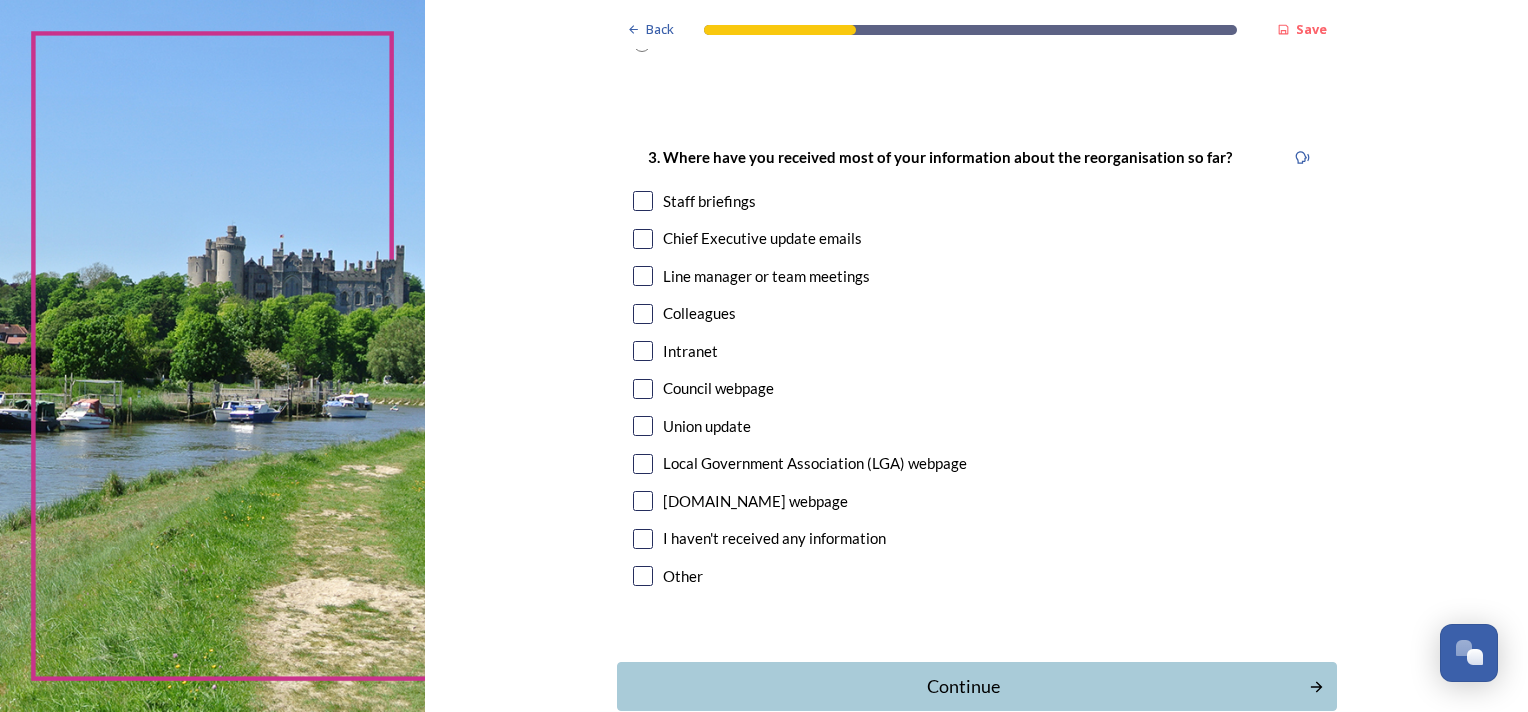 click at bounding box center (643, 201) 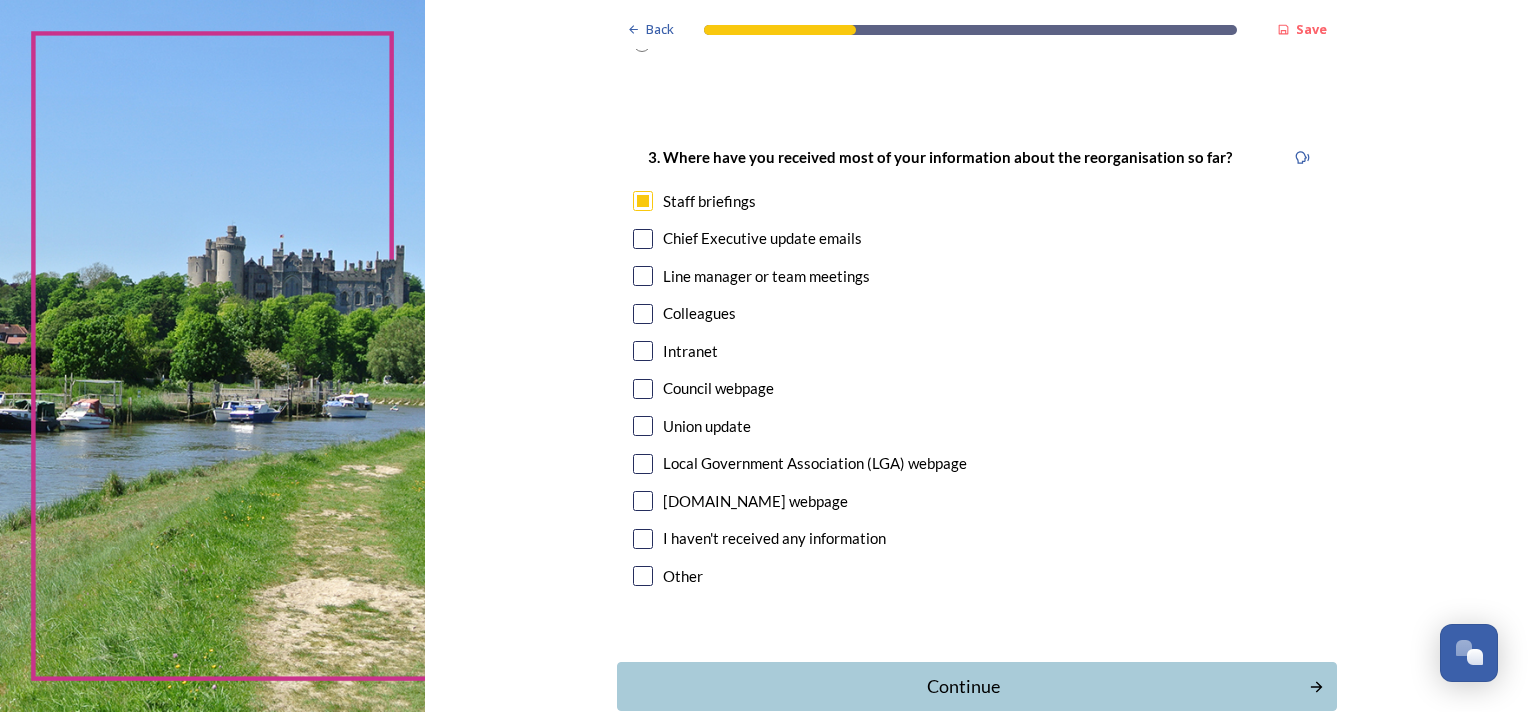 click at bounding box center (643, 239) 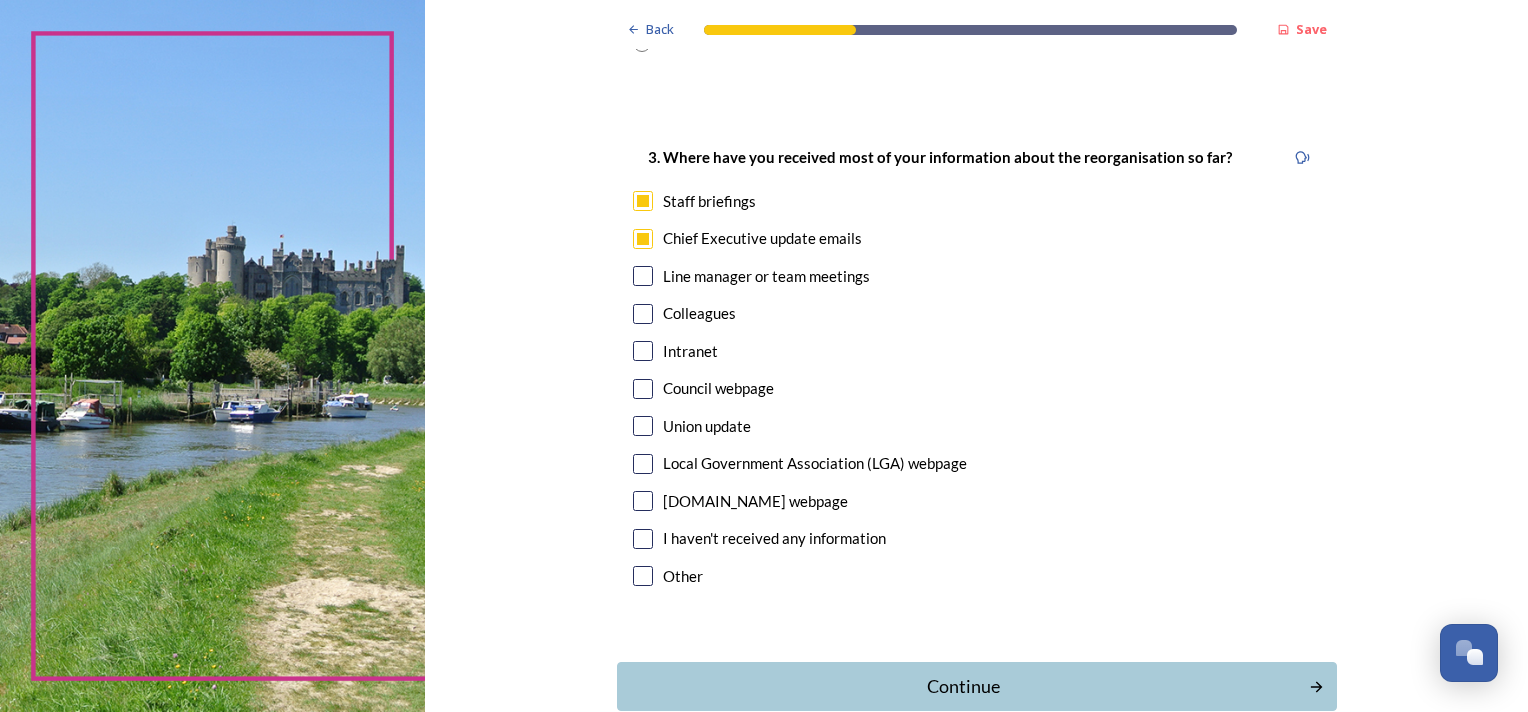 scroll, scrollTop: 1093, scrollLeft: 0, axis: vertical 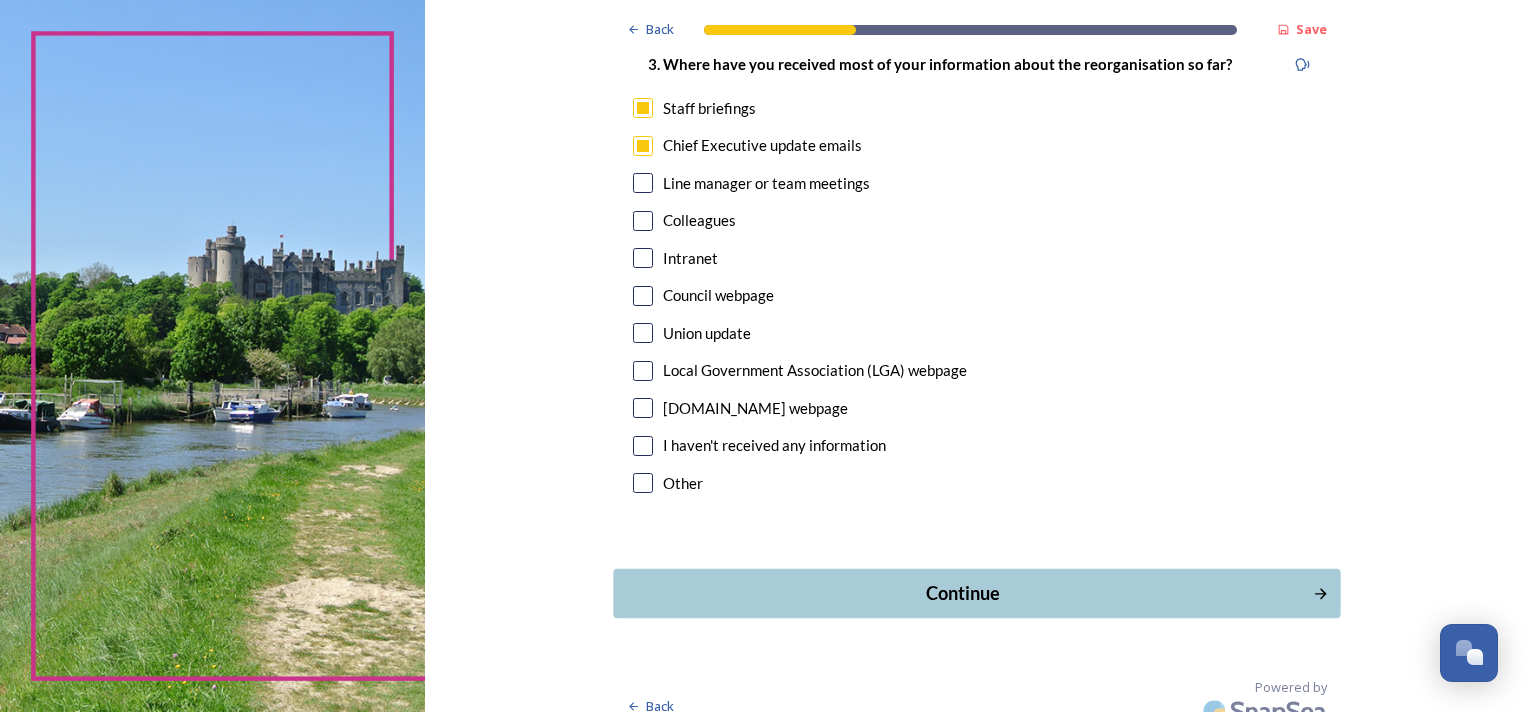 click on "Continue" at bounding box center [962, 593] 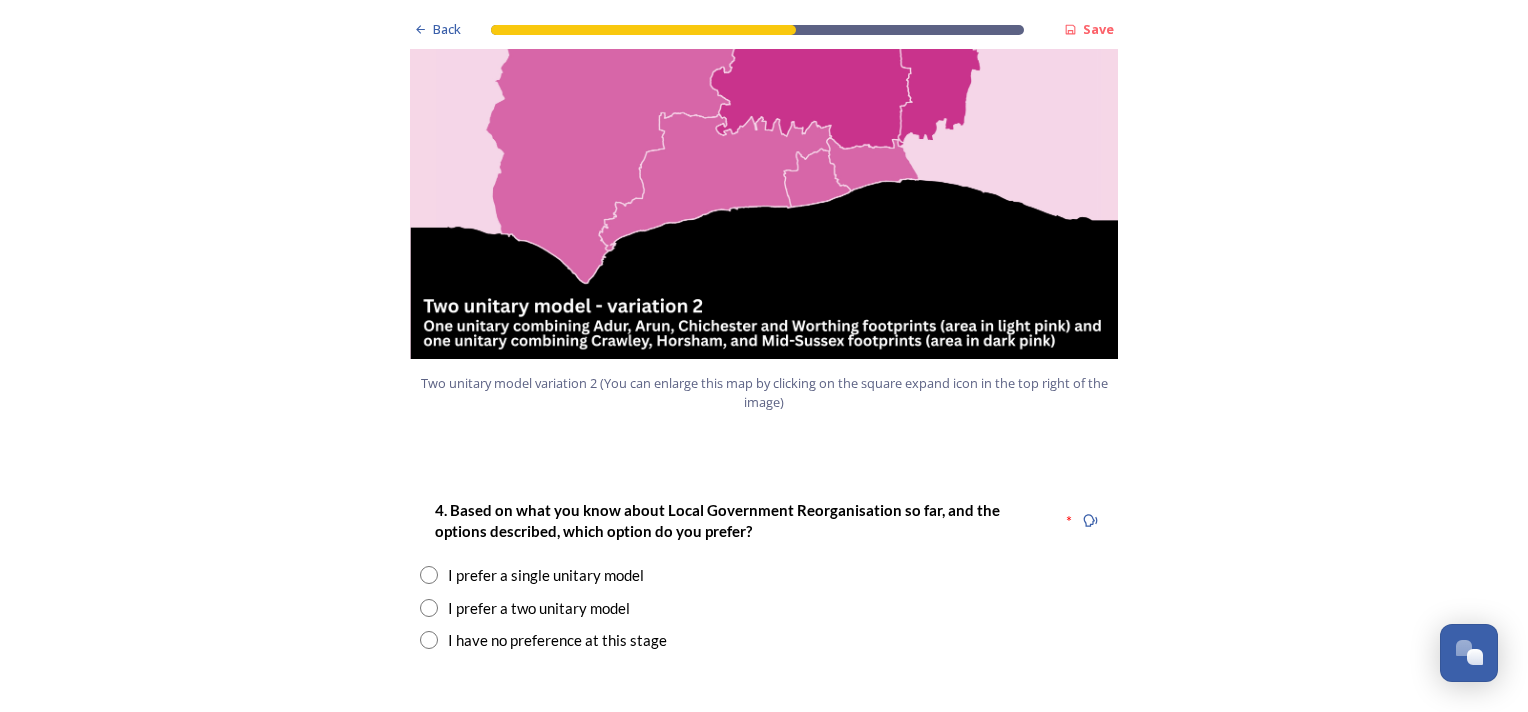 scroll, scrollTop: 2400, scrollLeft: 0, axis: vertical 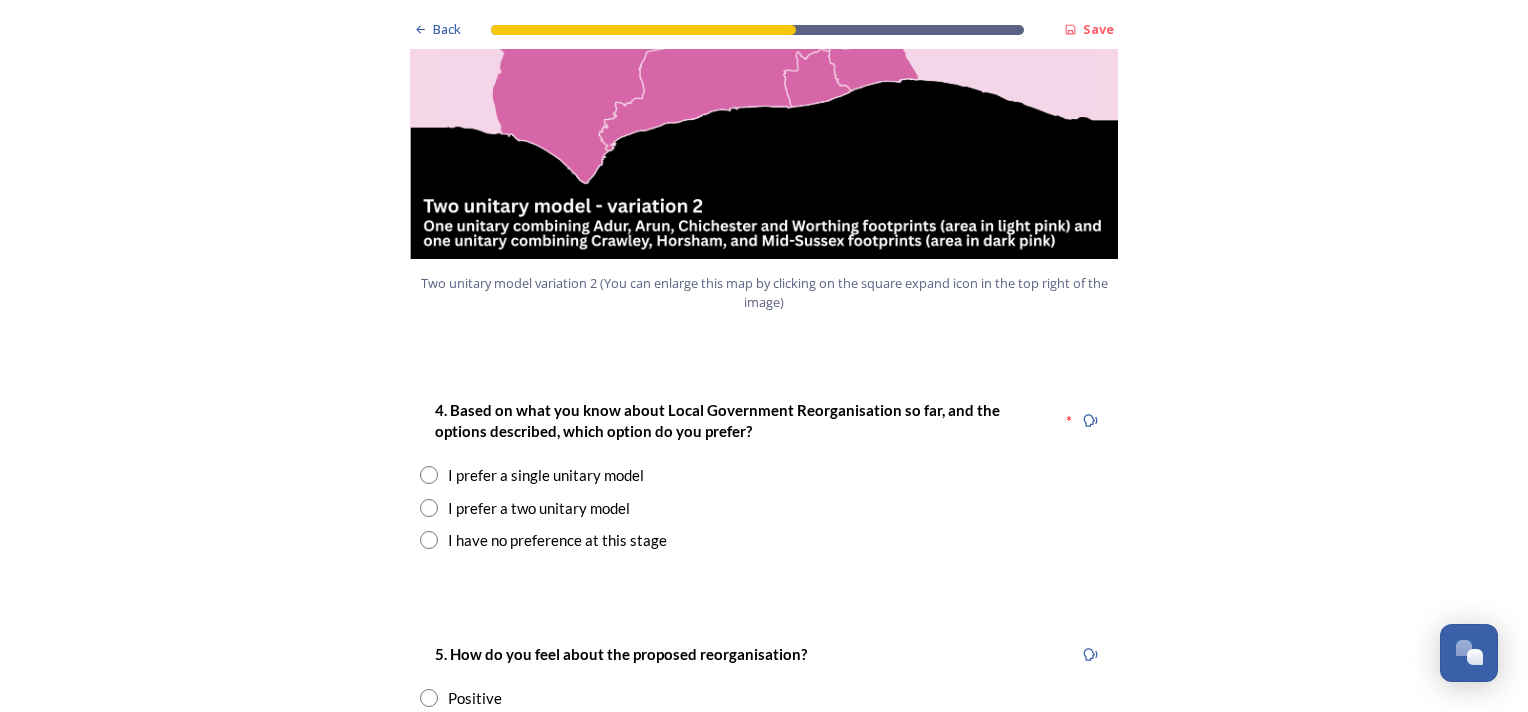 click at bounding box center (429, 508) 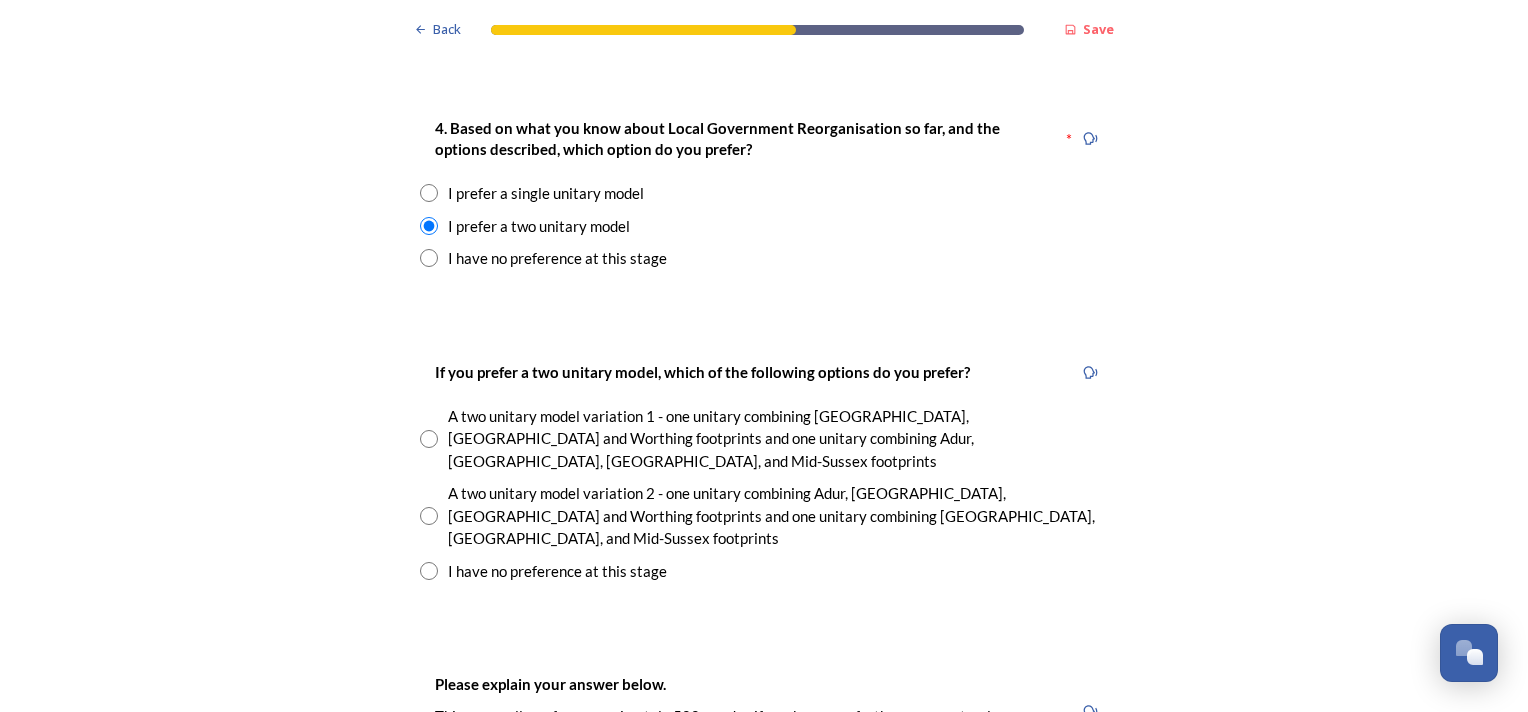 scroll, scrollTop: 2700, scrollLeft: 0, axis: vertical 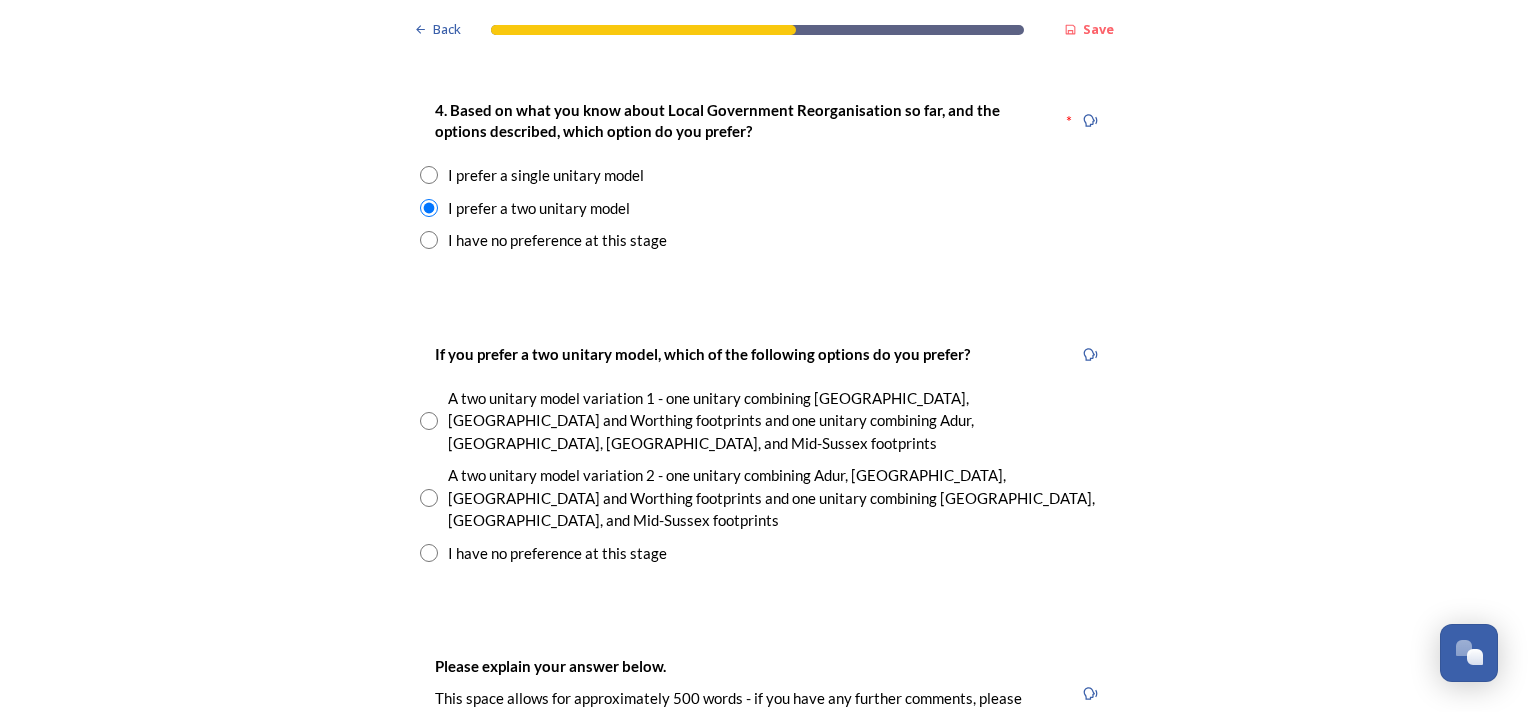 click at bounding box center (429, 553) 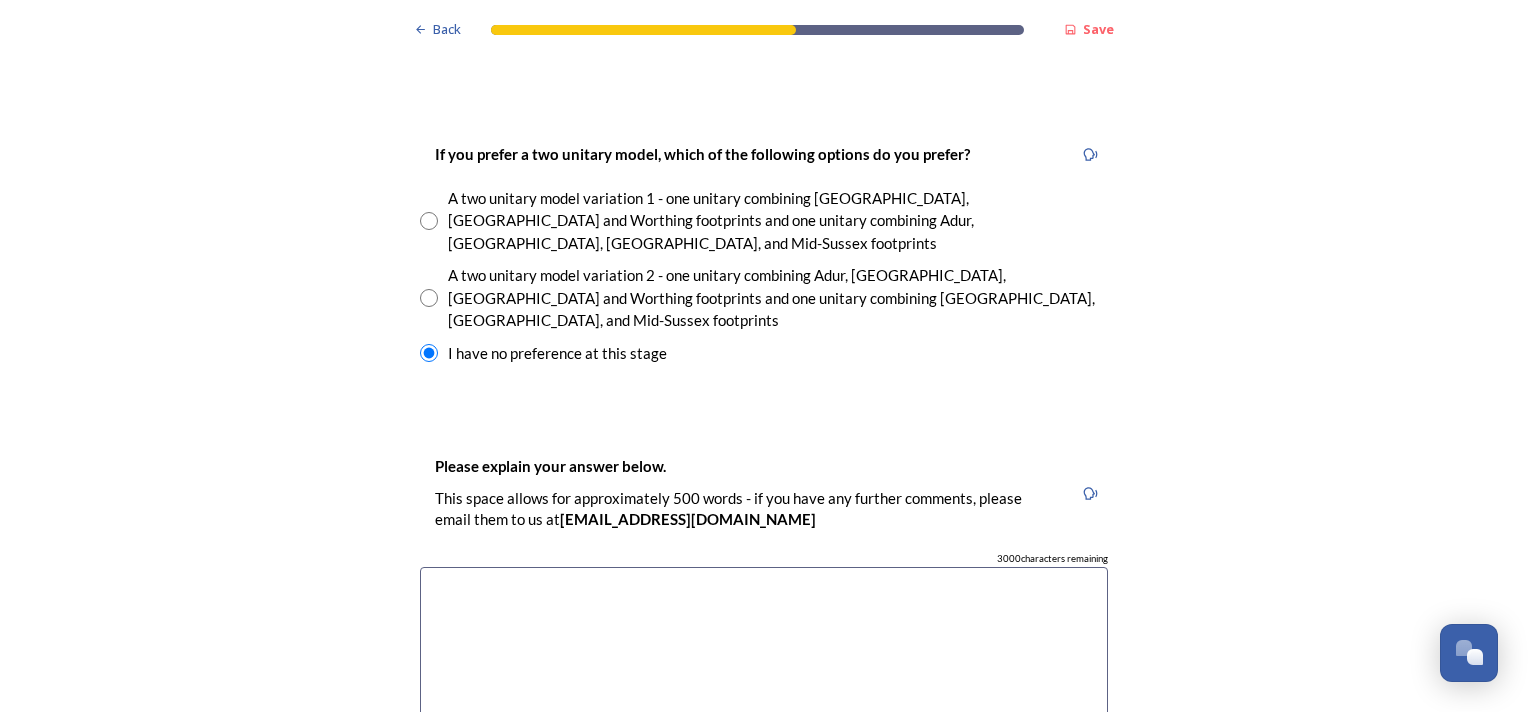 scroll, scrollTop: 3400, scrollLeft: 0, axis: vertical 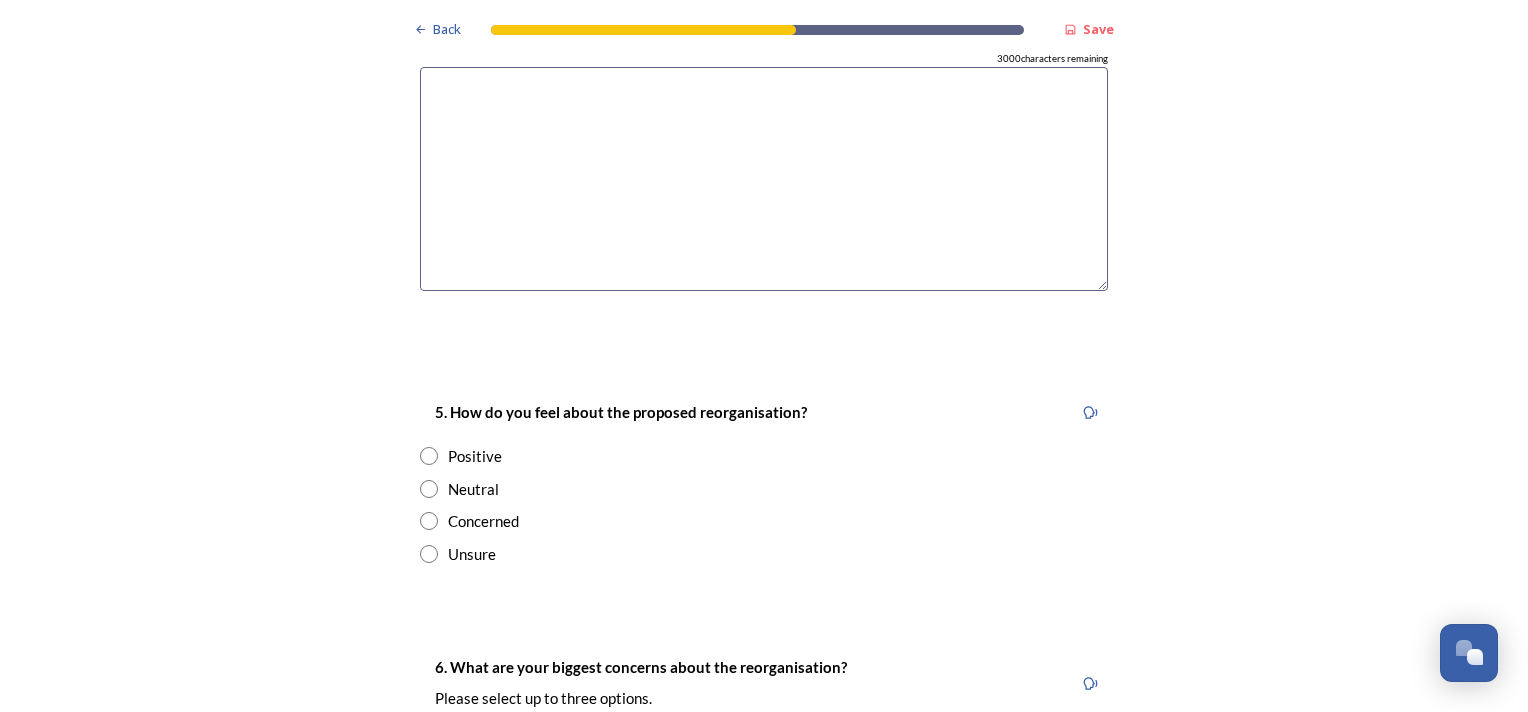 click at bounding box center (429, 489) 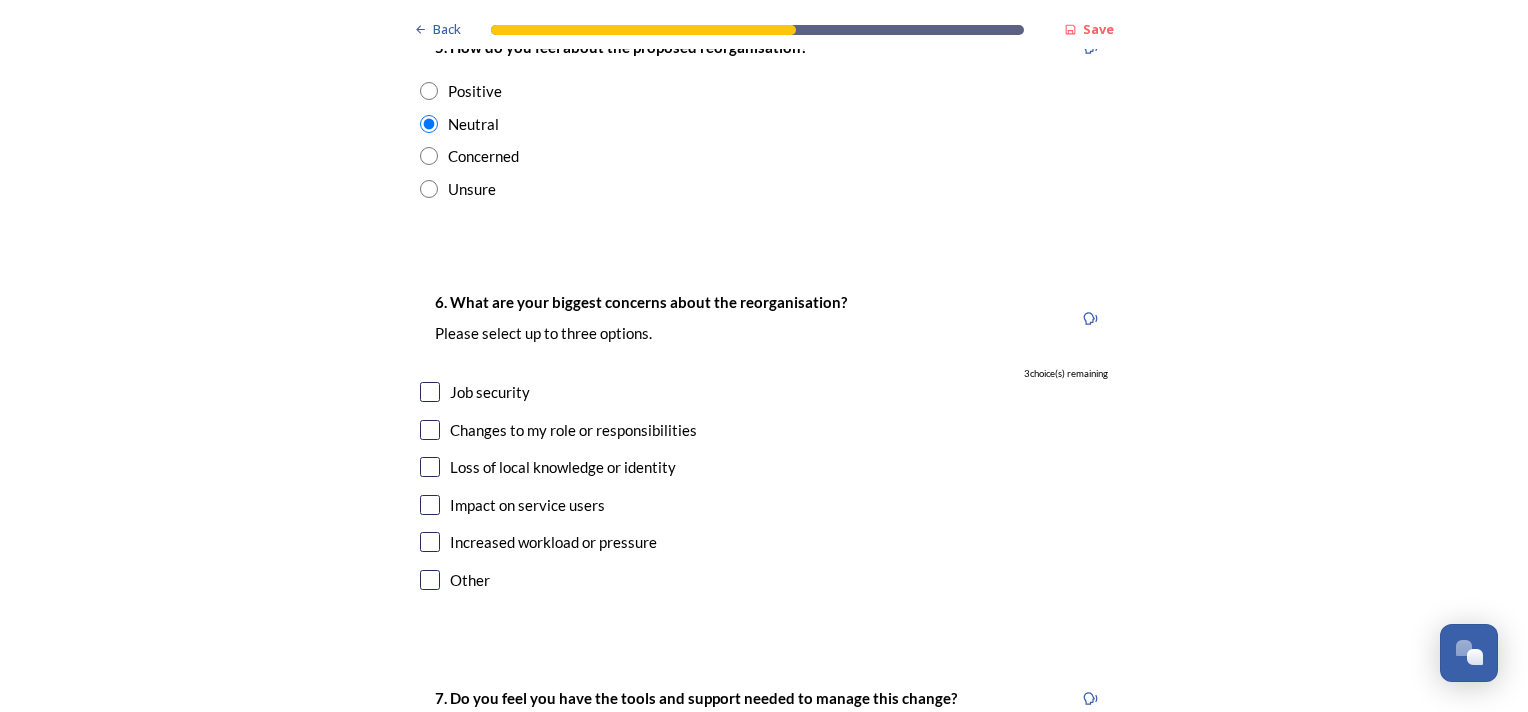 scroll, scrollTop: 3800, scrollLeft: 0, axis: vertical 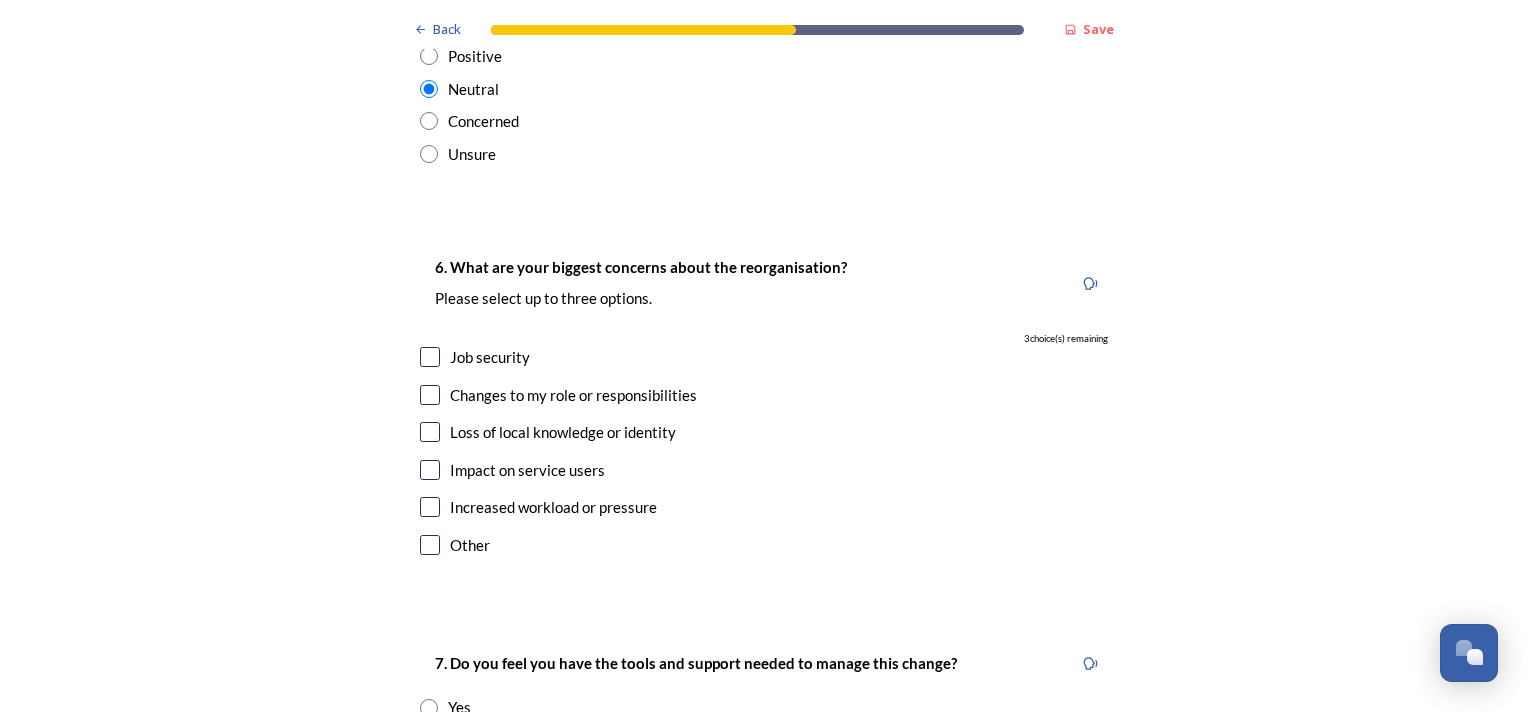 click at bounding box center [430, 357] 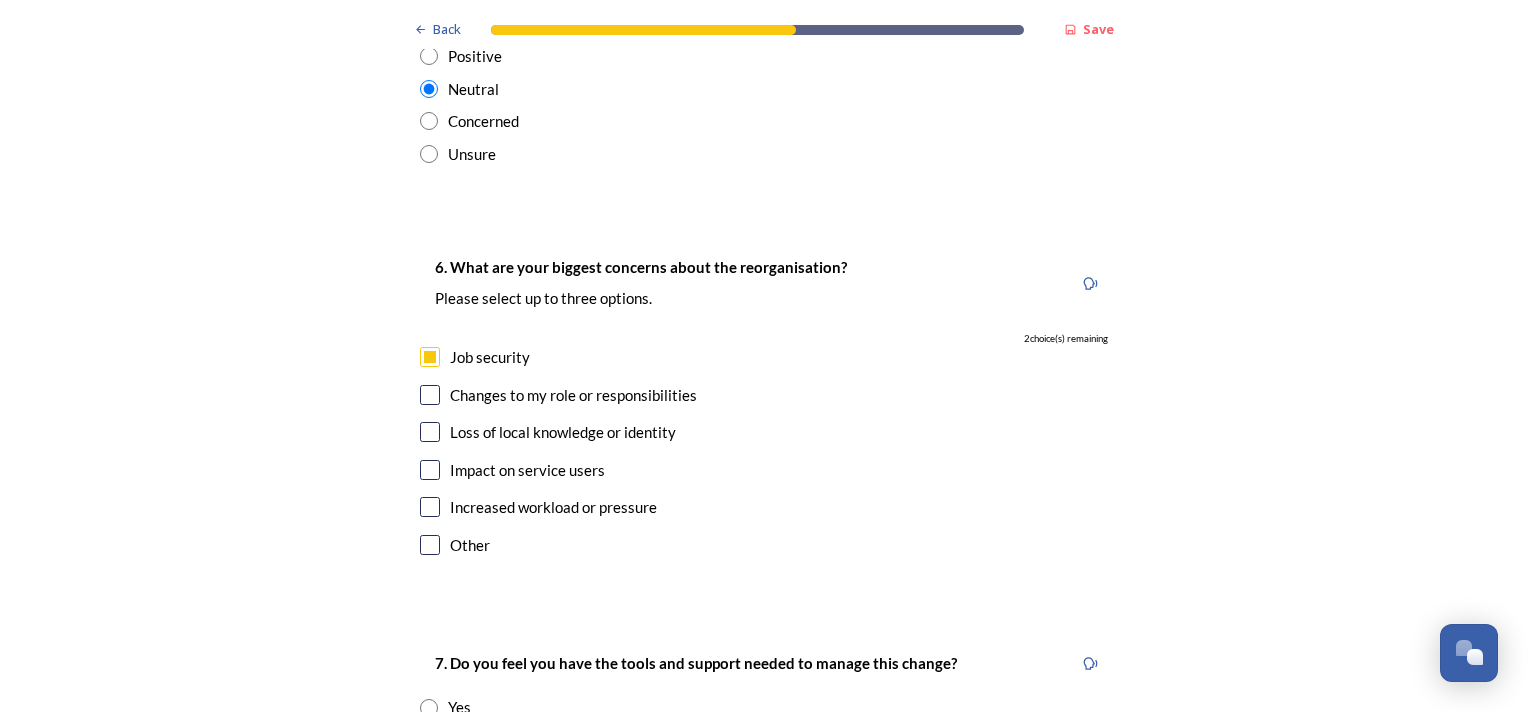click at bounding box center (430, 395) 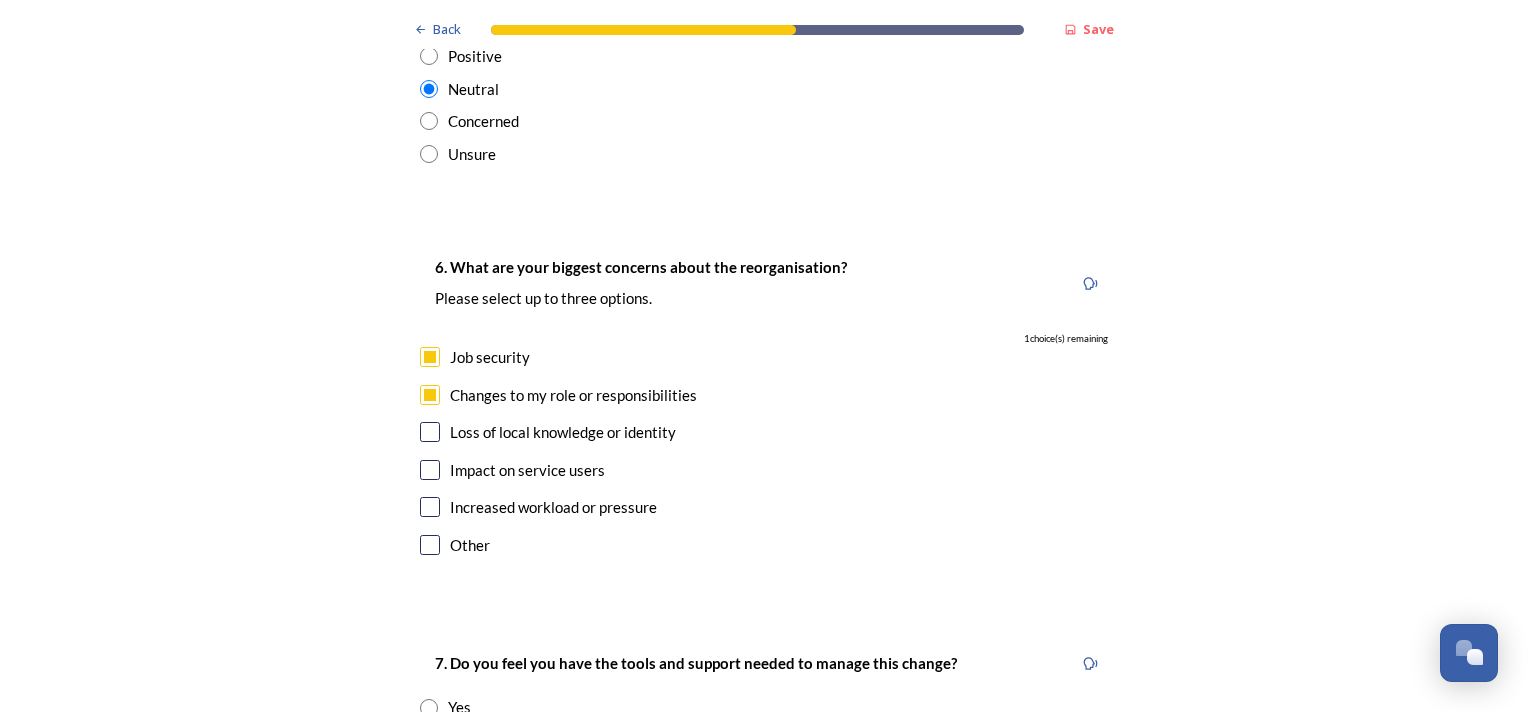 click at bounding box center (430, 432) 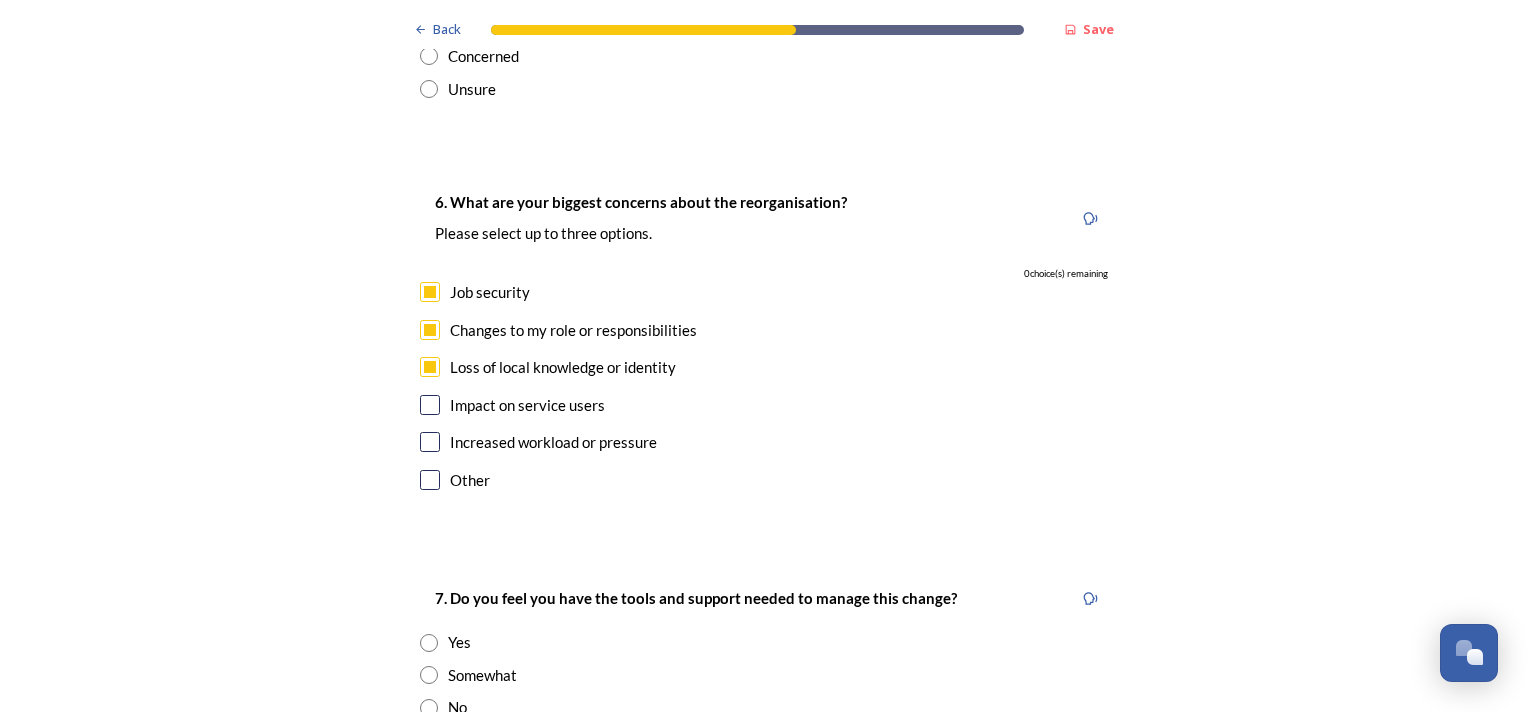 scroll, scrollTop: 4000, scrollLeft: 0, axis: vertical 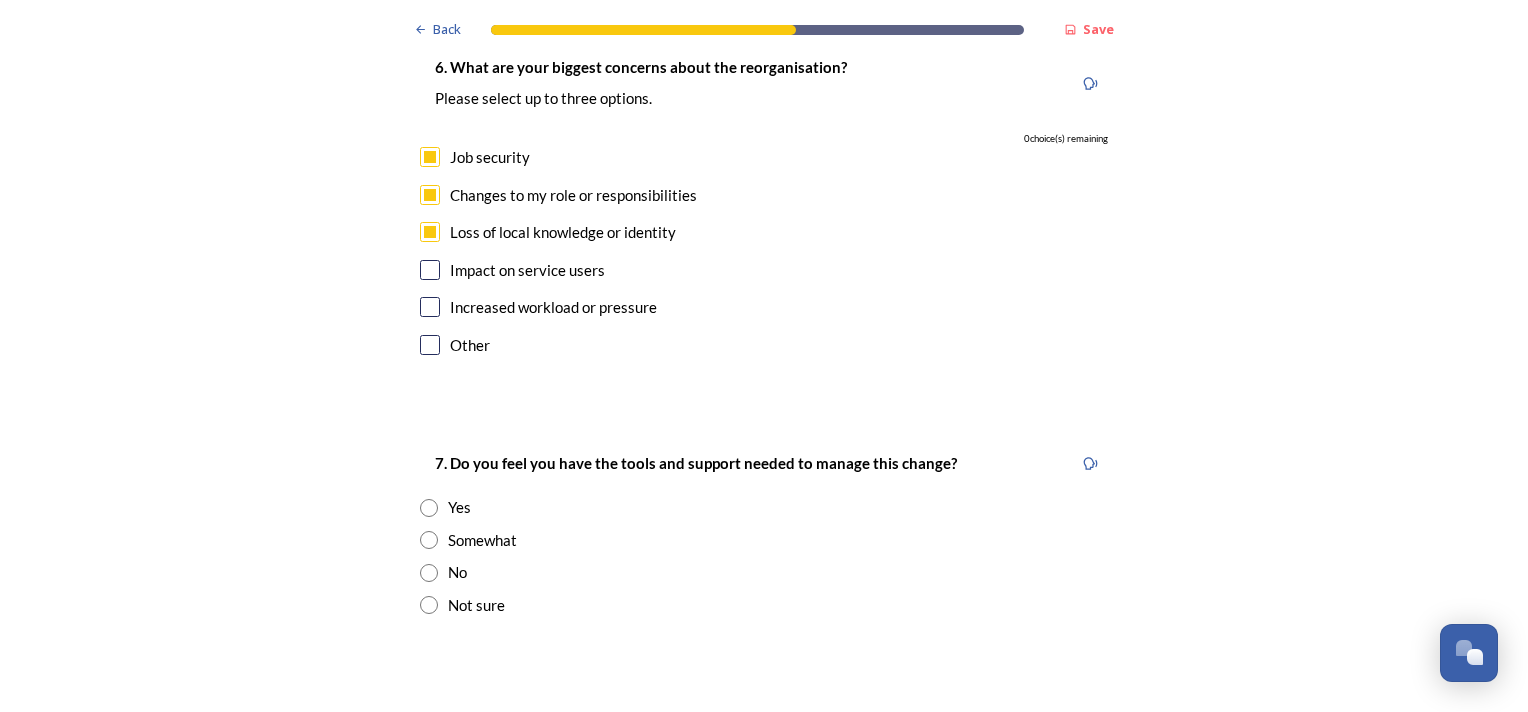 click at bounding box center [430, 270] 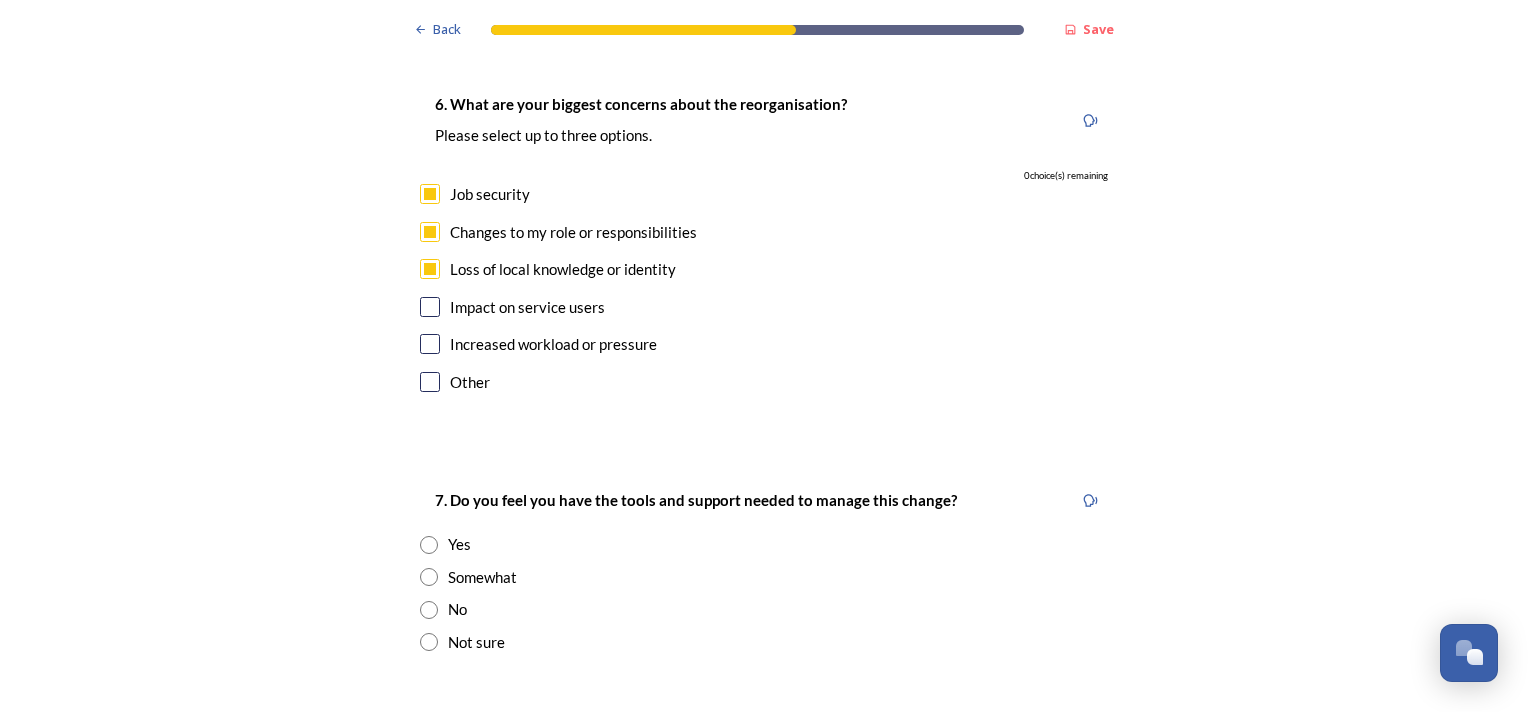 scroll, scrollTop: 3900, scrollLeft: 0, axis: vertical 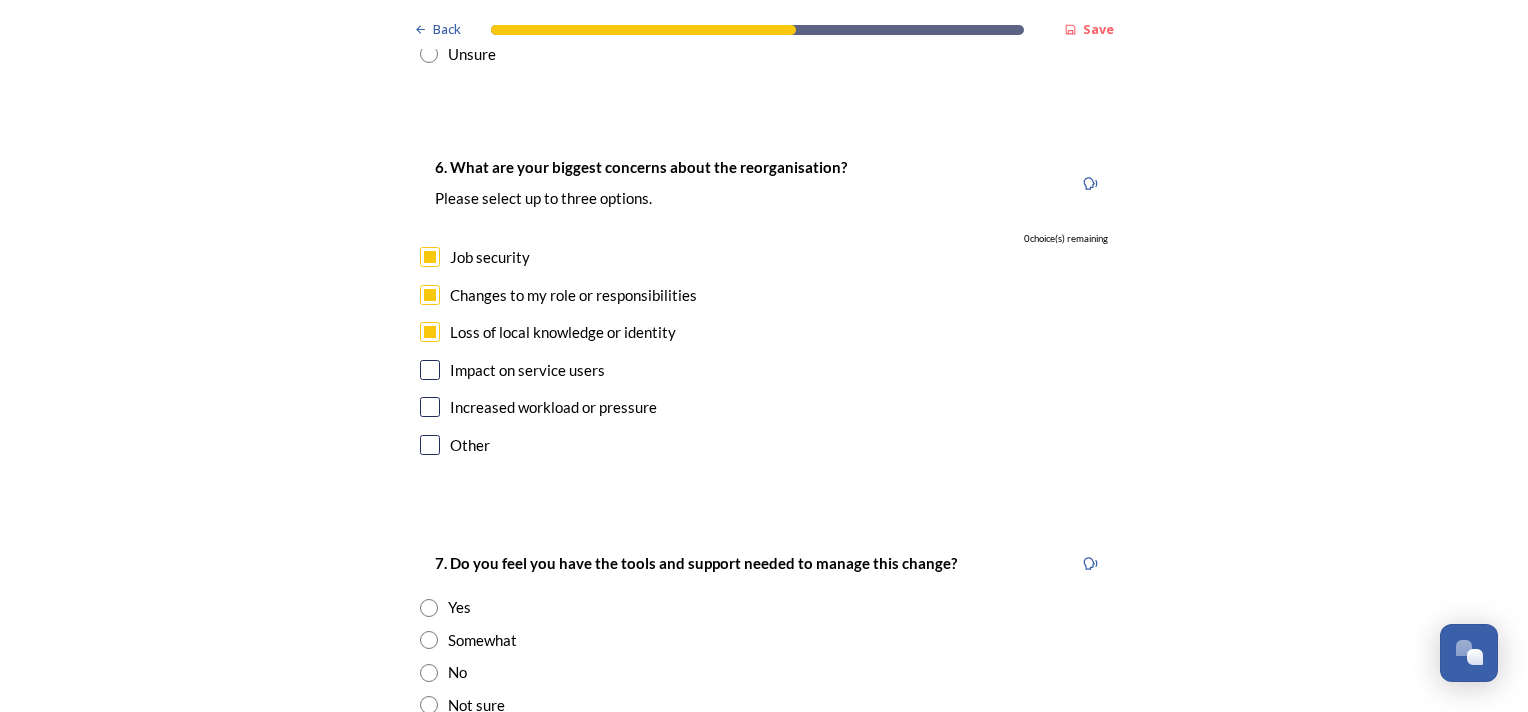 click at bounding box center (430, 332) 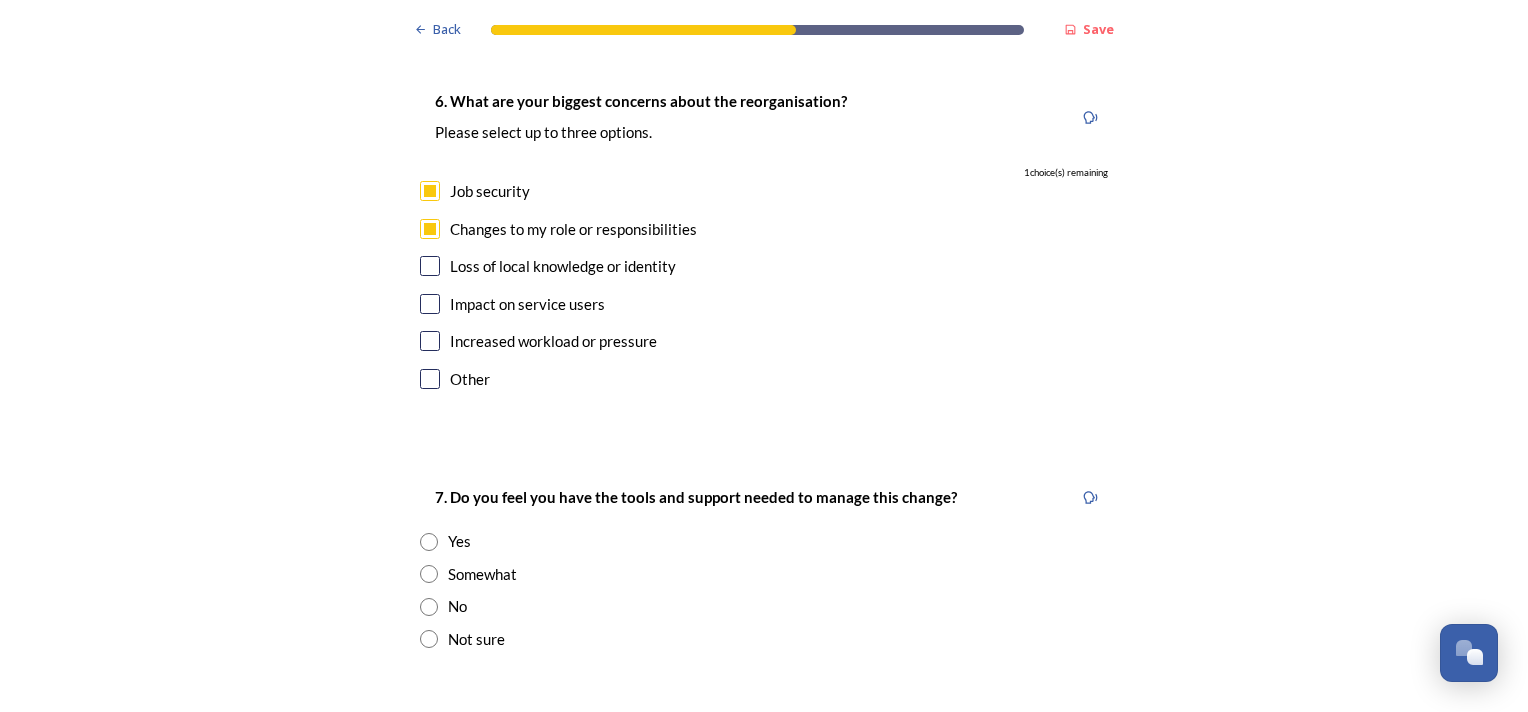 scroll, scrollTop: 4100, scrollLeft: 0, axis: vertical 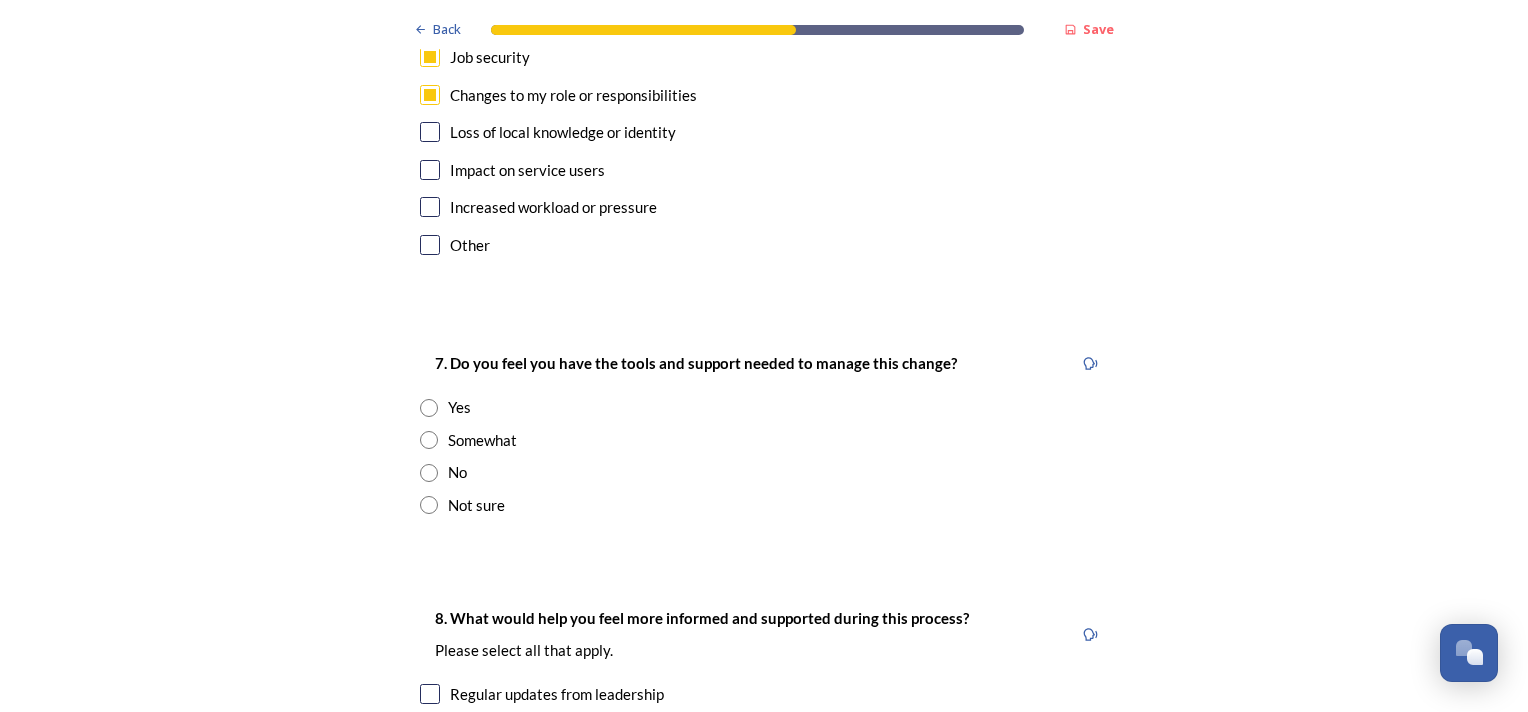click at bounding box center (429, 440) 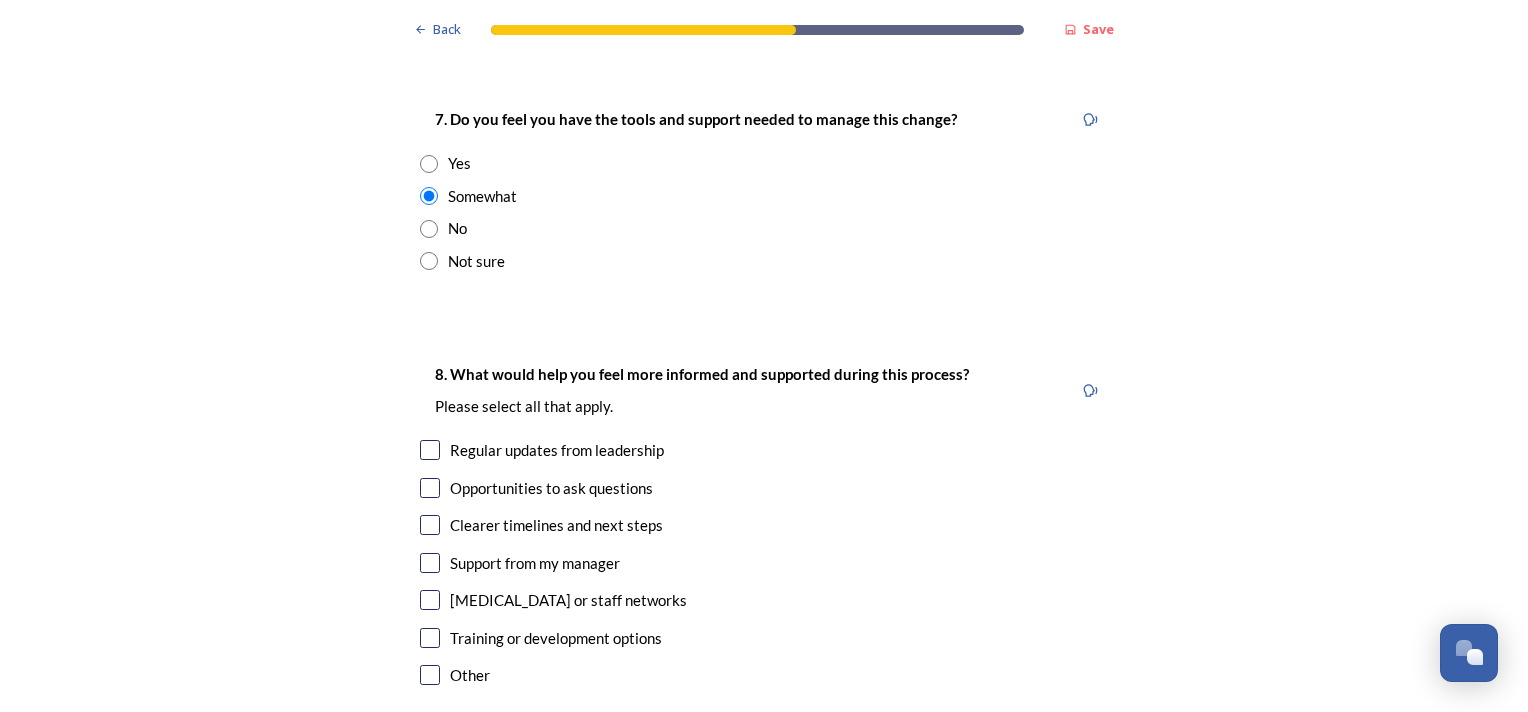 scroll, scrollTop: 4400, scrollLeft: 0, axis: vertical 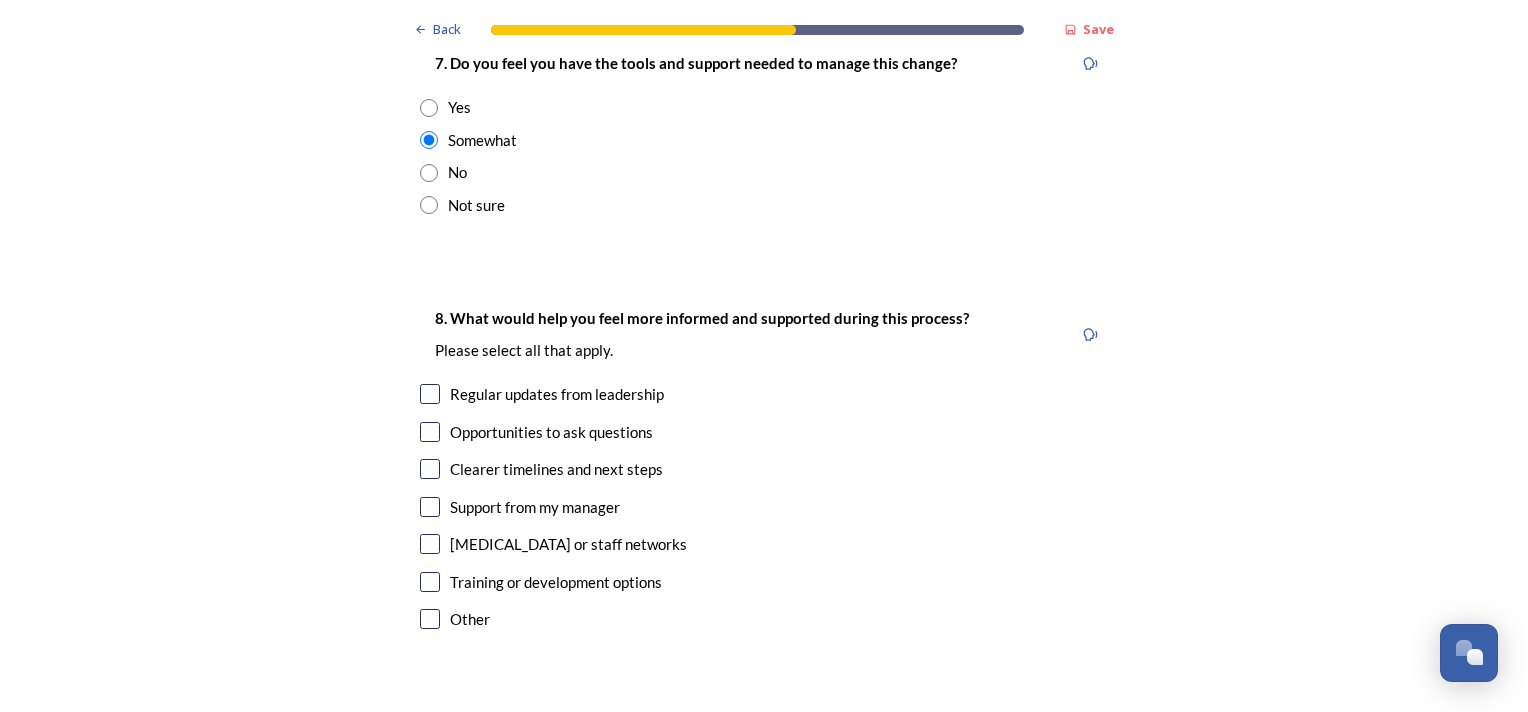 click at bounding box center [430, 469] 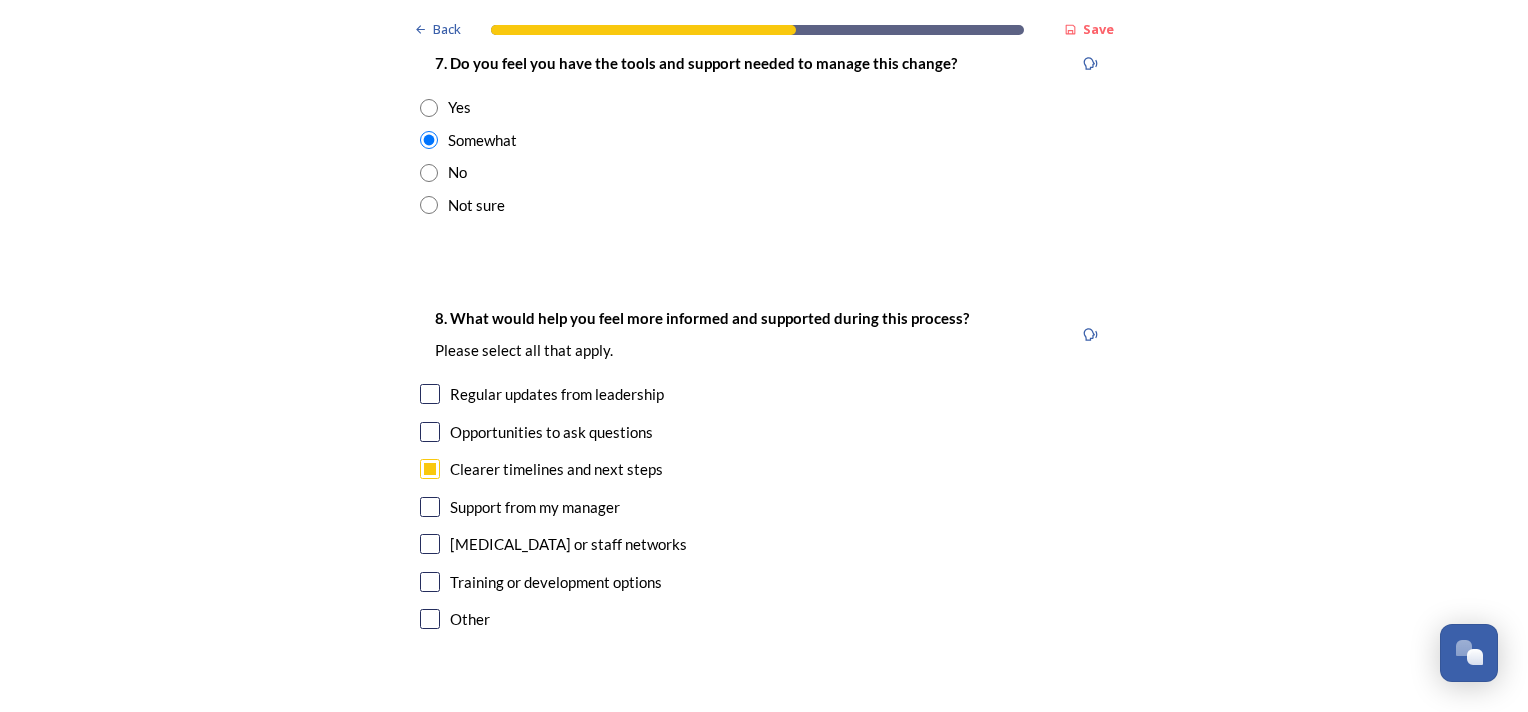 click at bounding box center (430, 394) 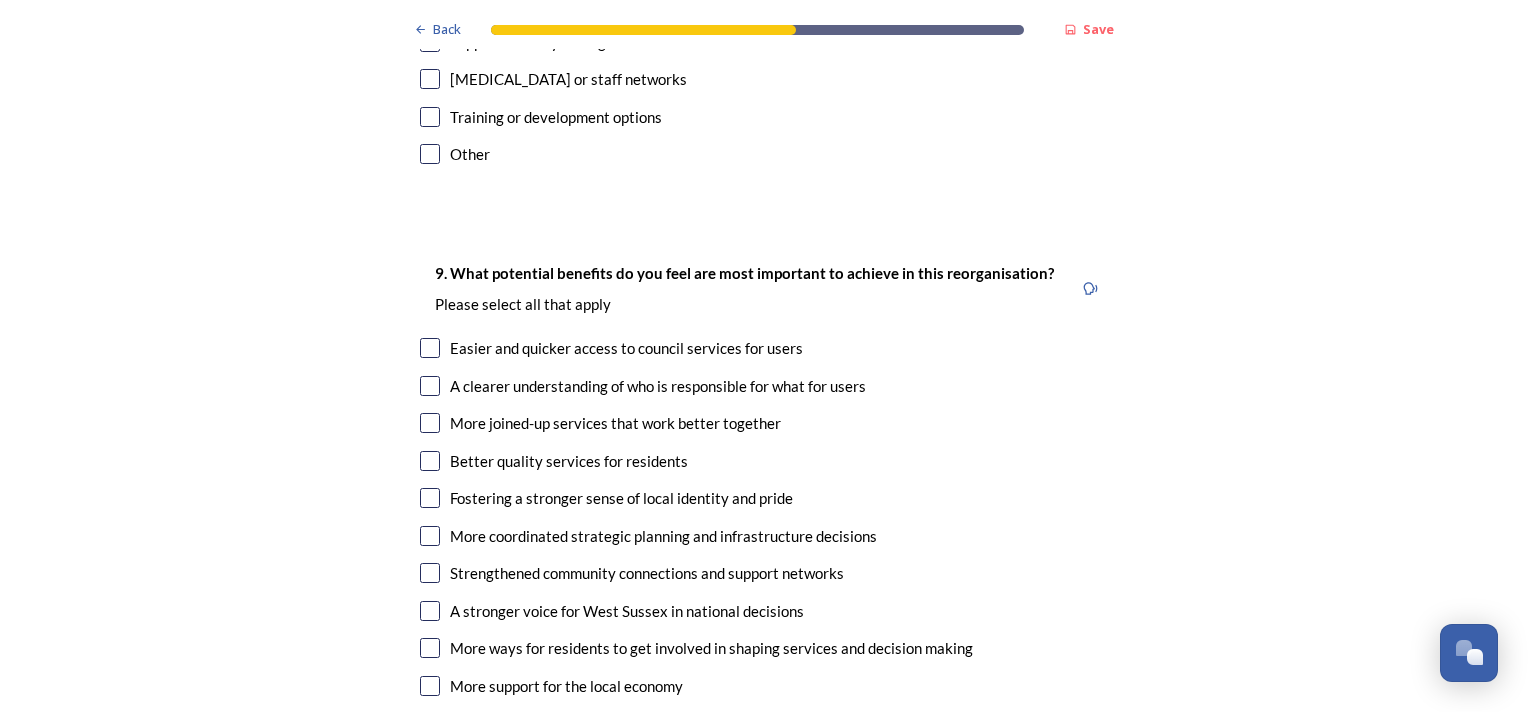 scroll, scrollTop: 4900, scrollLeft: 0, axis: vertical 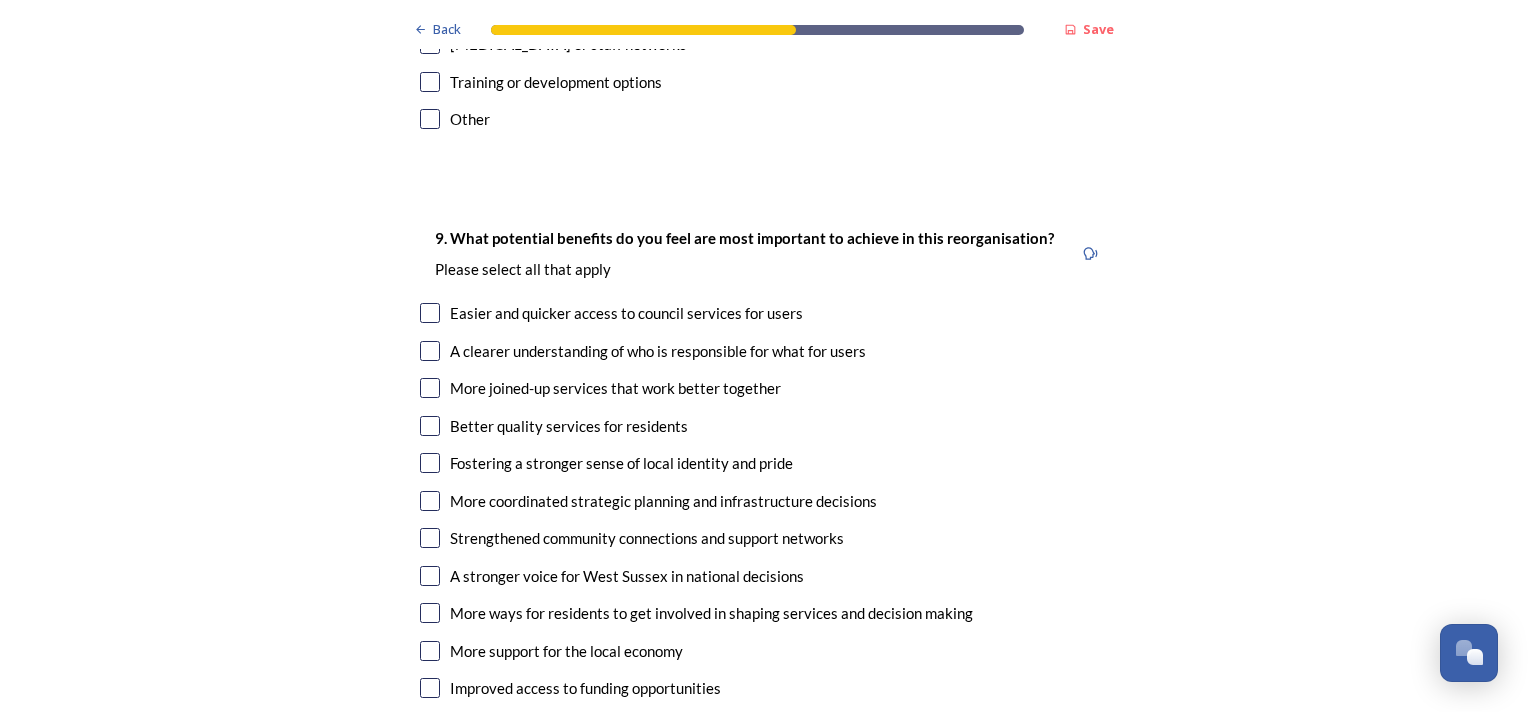 click at bounding box center [430, 388] 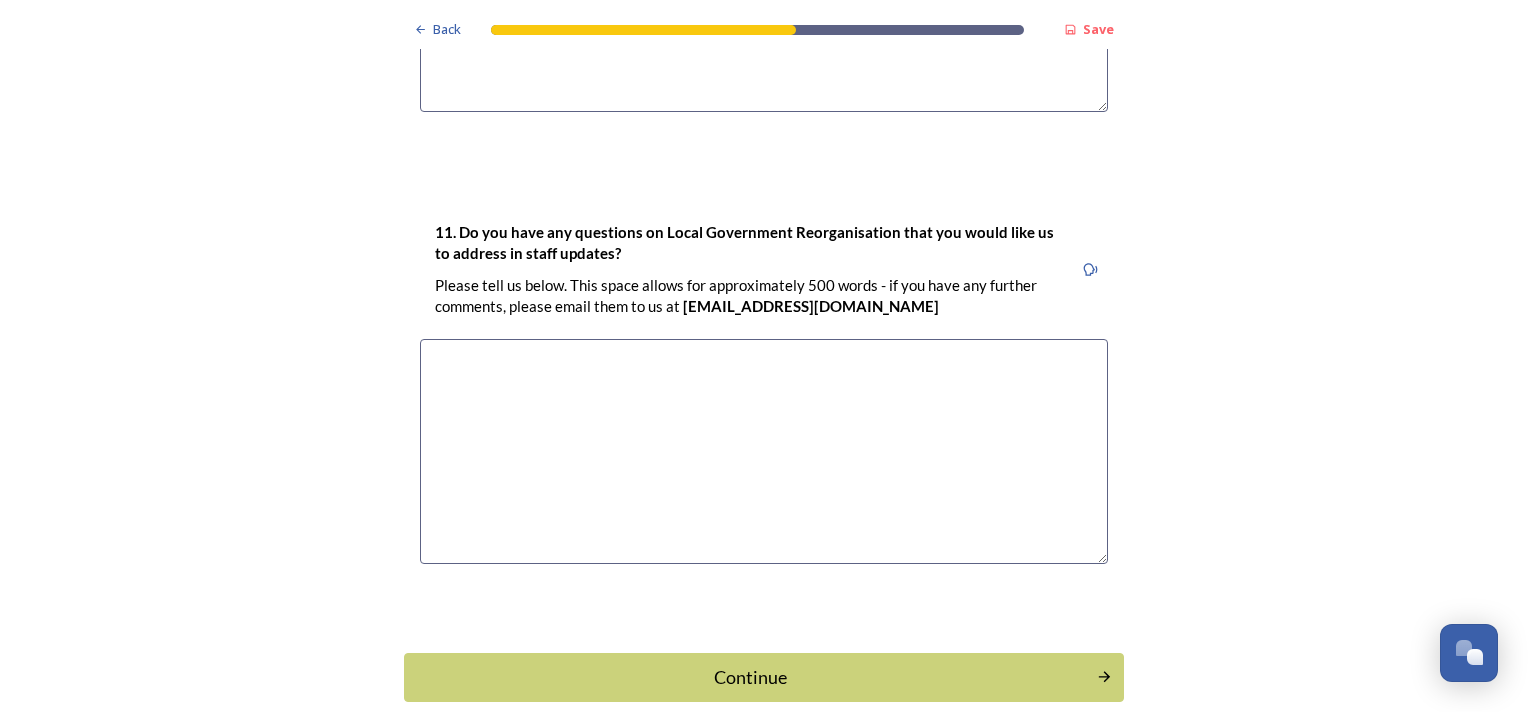 scroll, scrollTop: 6000, scrollLeft: 0, axis: vertical 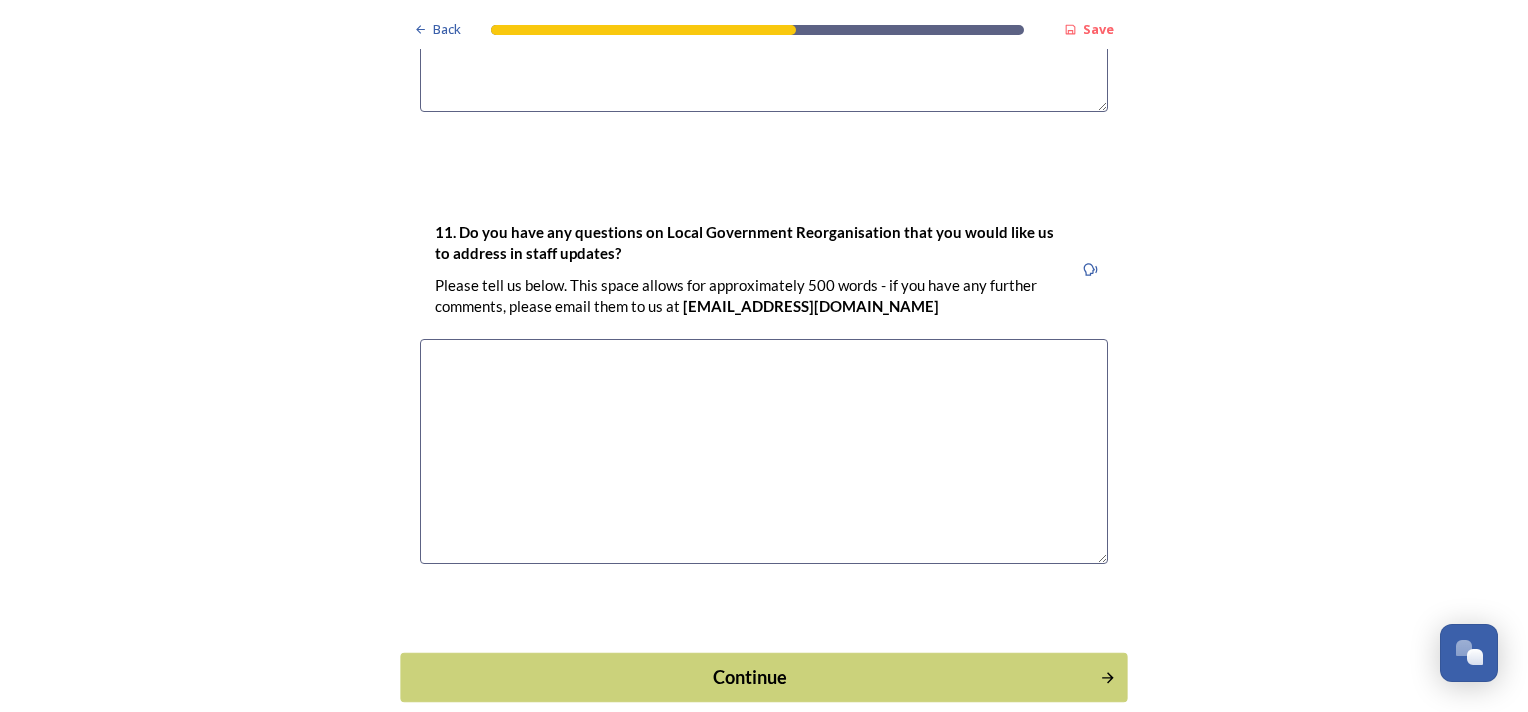 click on "Continue" at bounding box center [750, 676] 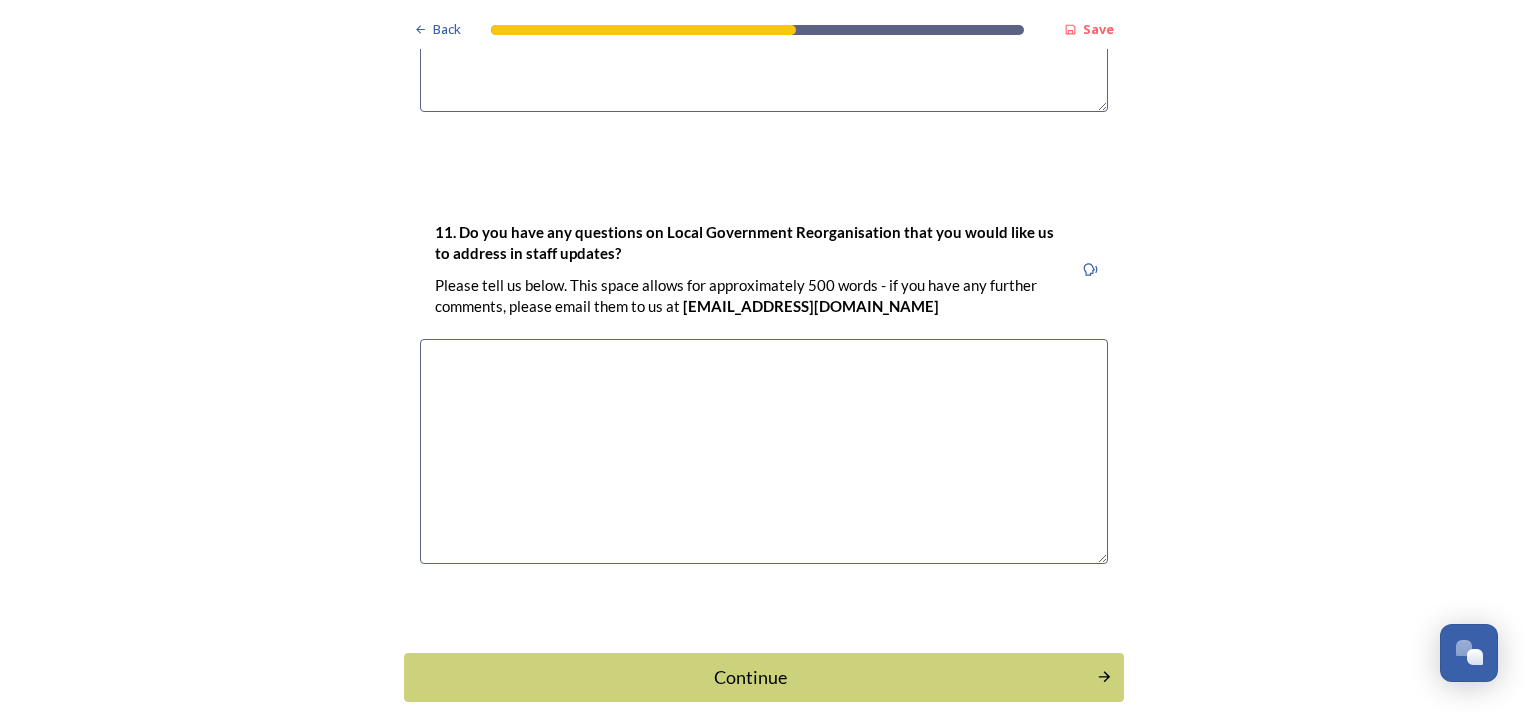scroll, scrollTop: 0, scrollLeft: 0, axis: both 